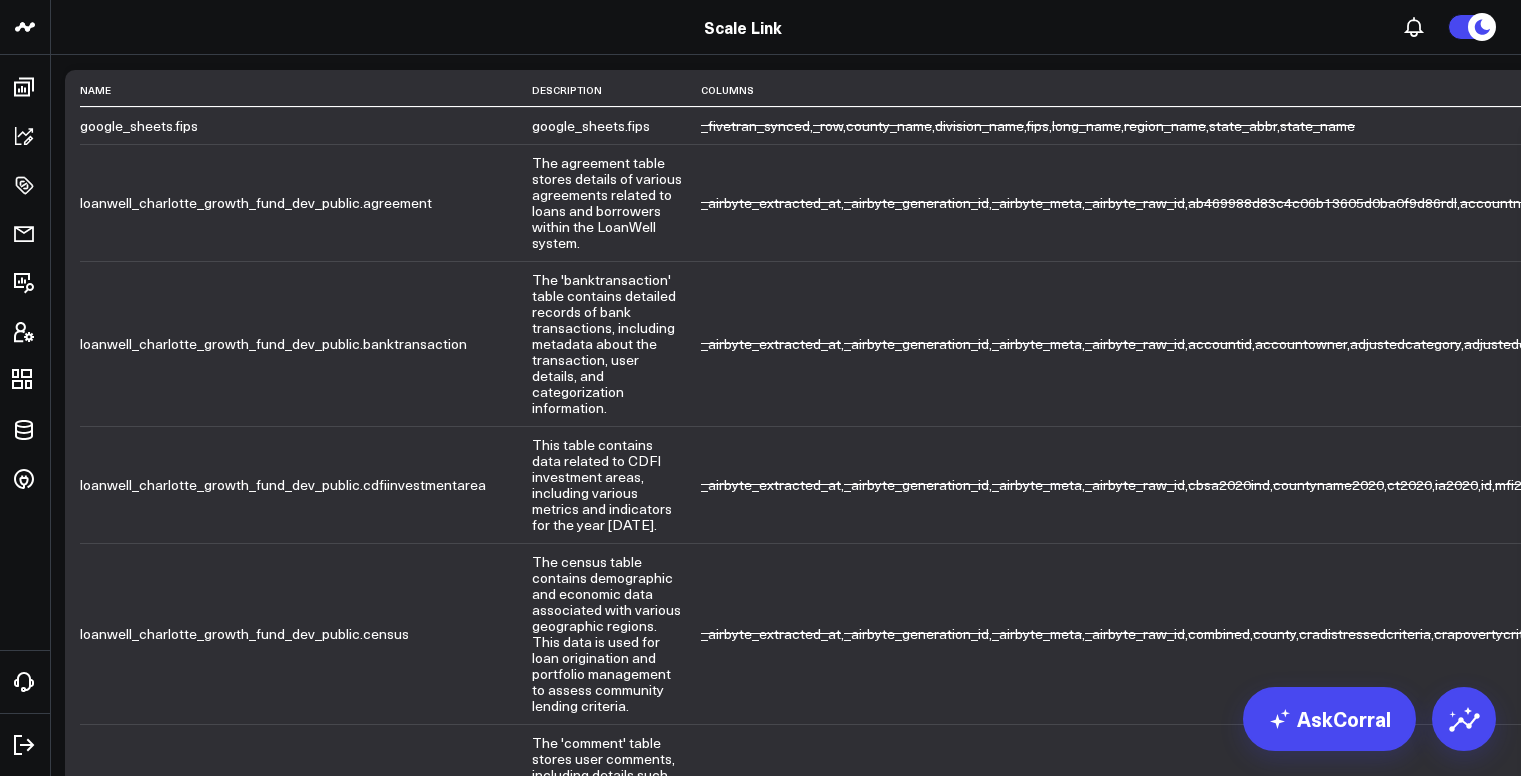 scroll, scrollTop: 0, scrollLeft: 0, axis: both 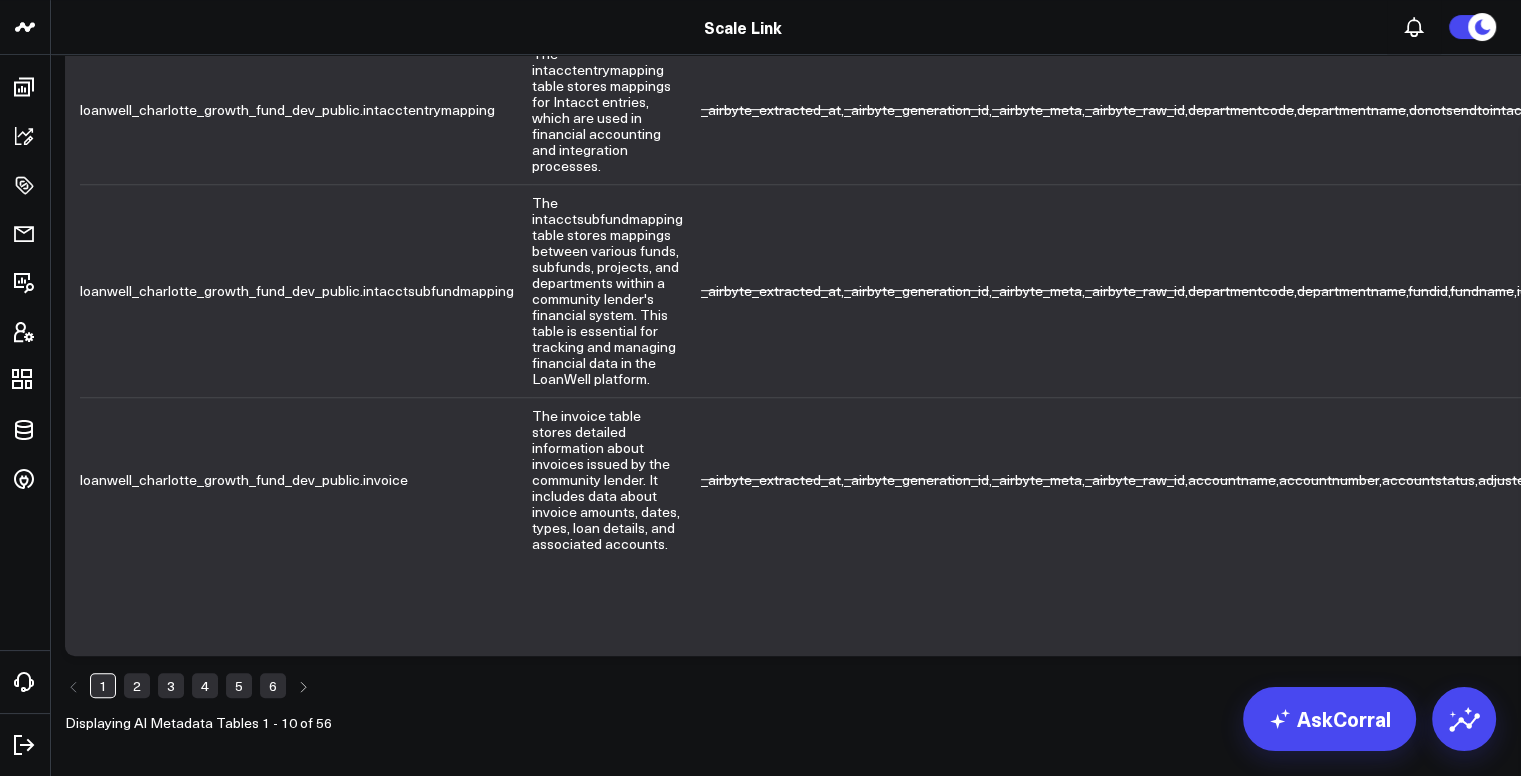 click on "10" at bounding box center [116788, 692] 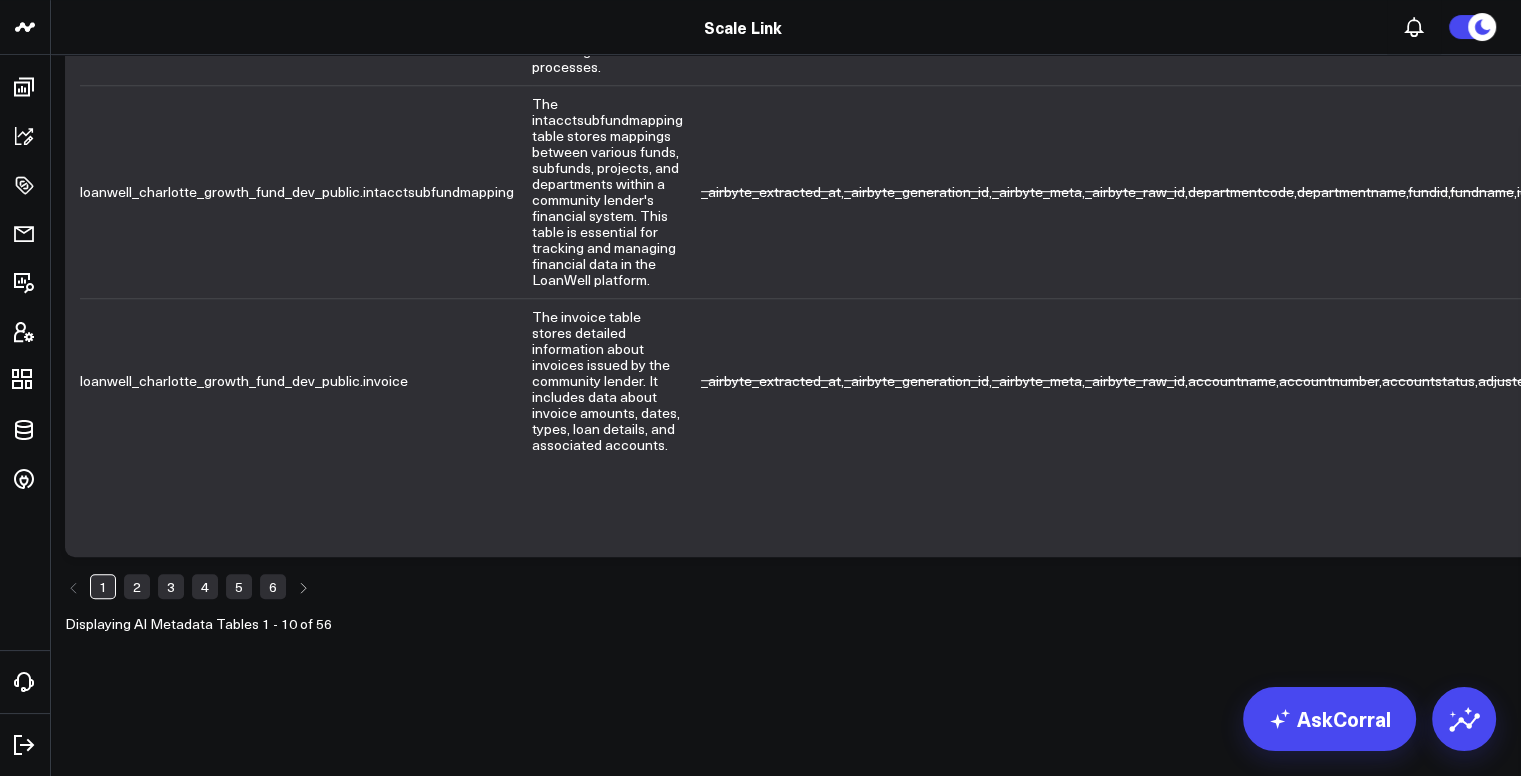 scroll, scrollTop: 7739, scrollLeft: 0, axis: vertical 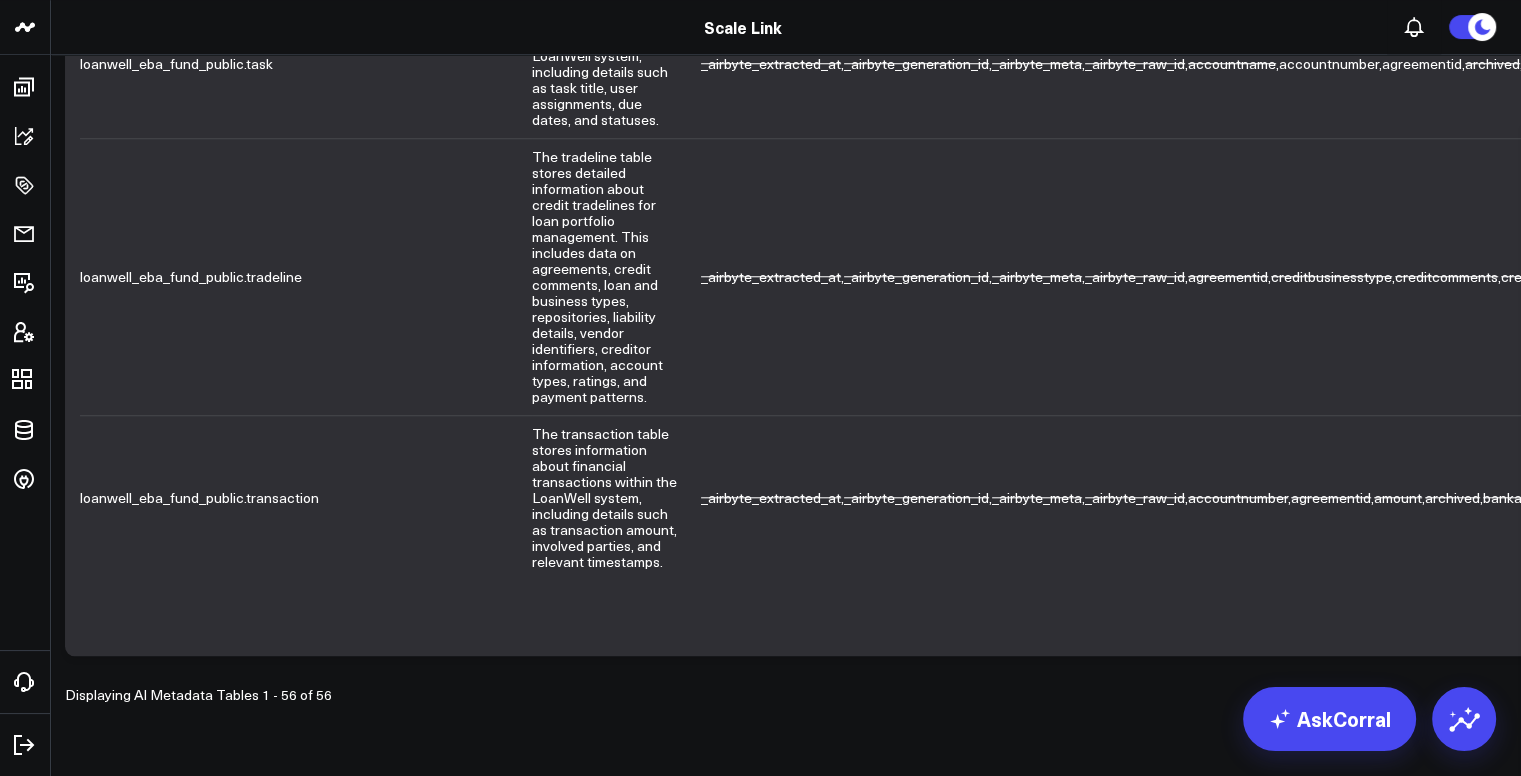 click on "Edit" at bounding box center [116800, -2045] 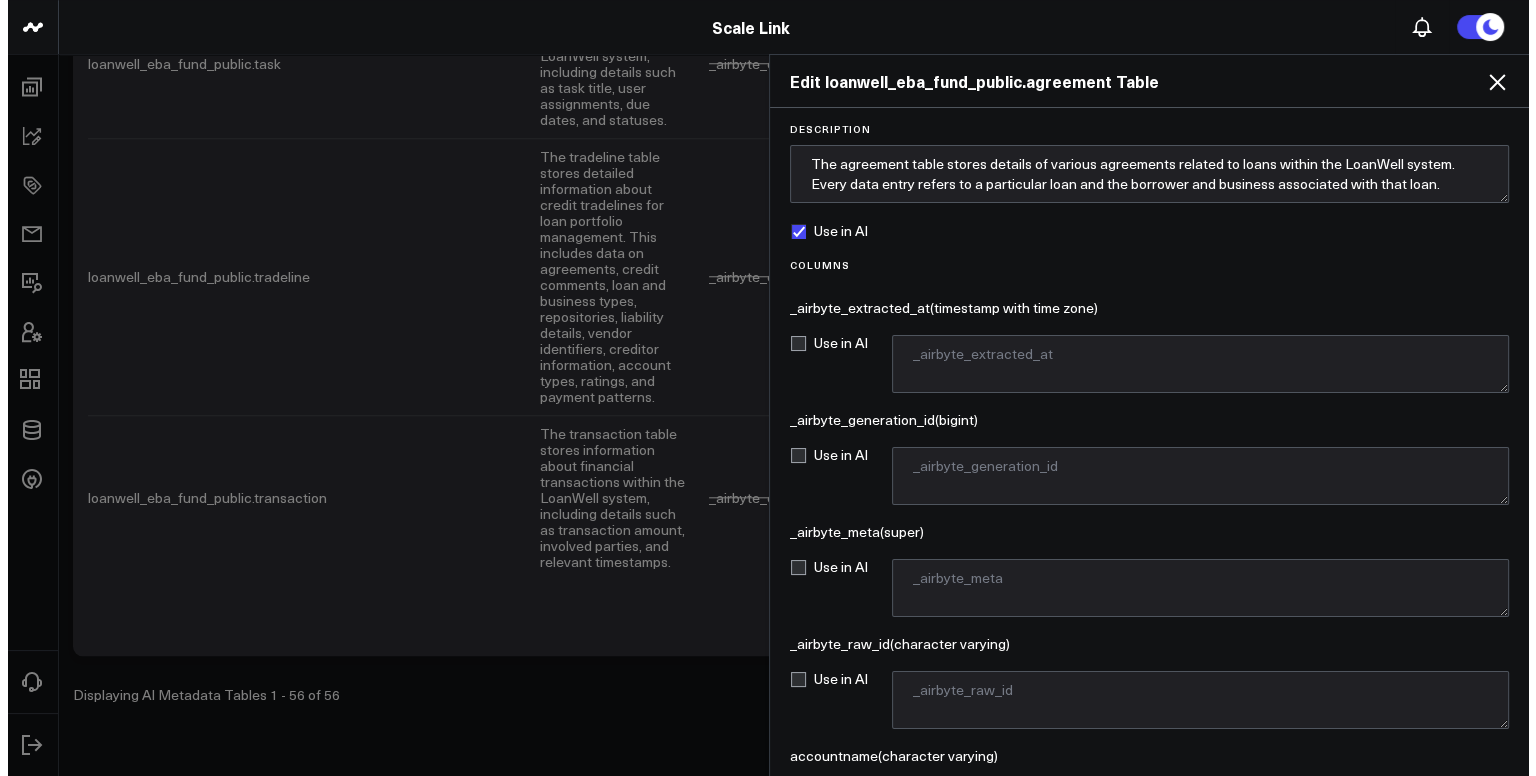 scroll, scrollTop: 26374, scrollLeft: 0, axis: vertical 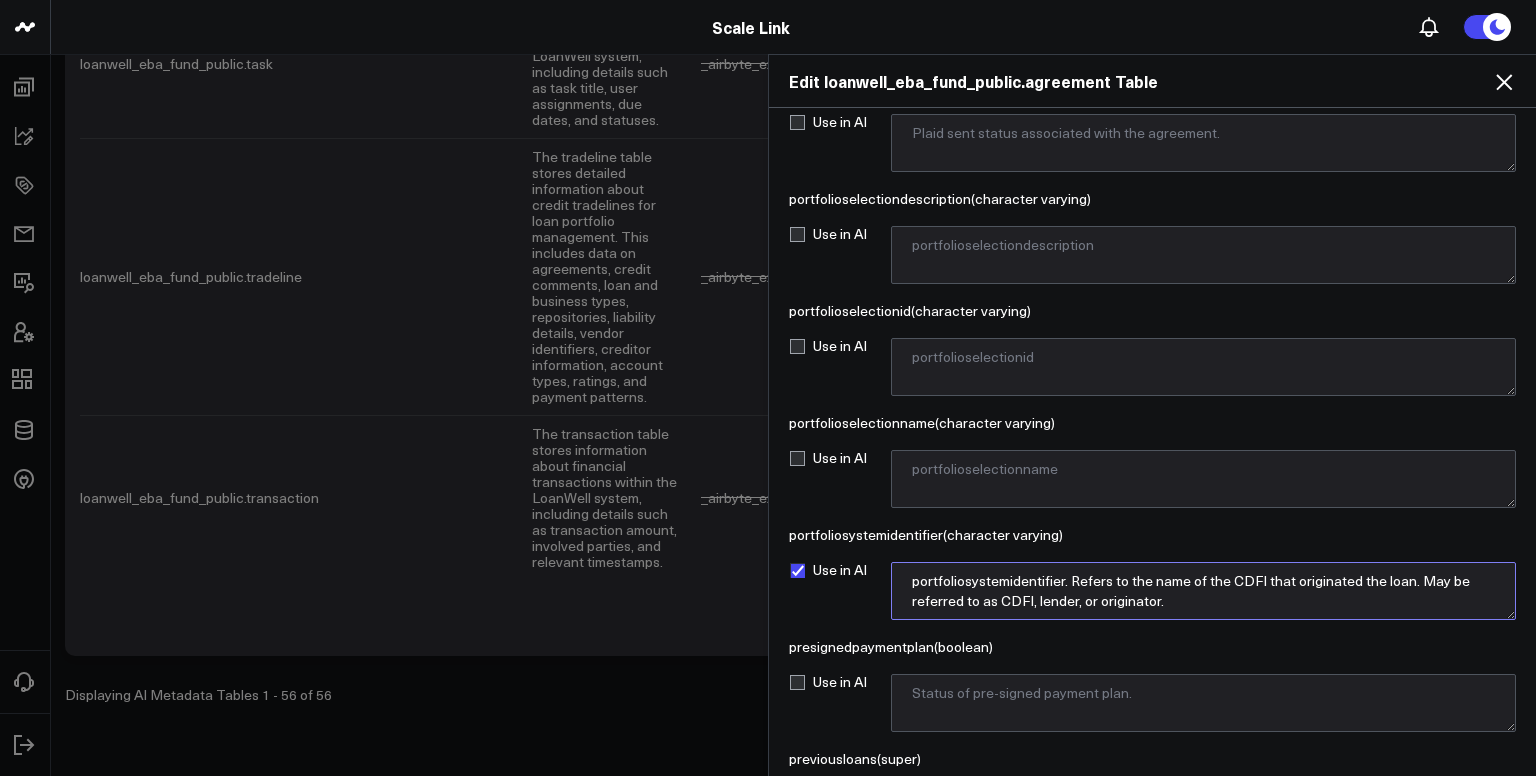 click on "portfoliosystemidentifier. Refers to the name of the CDFI that originated the loan. May be referred to as CDFI, lender, or originator." at bounding box center [1203, 591] 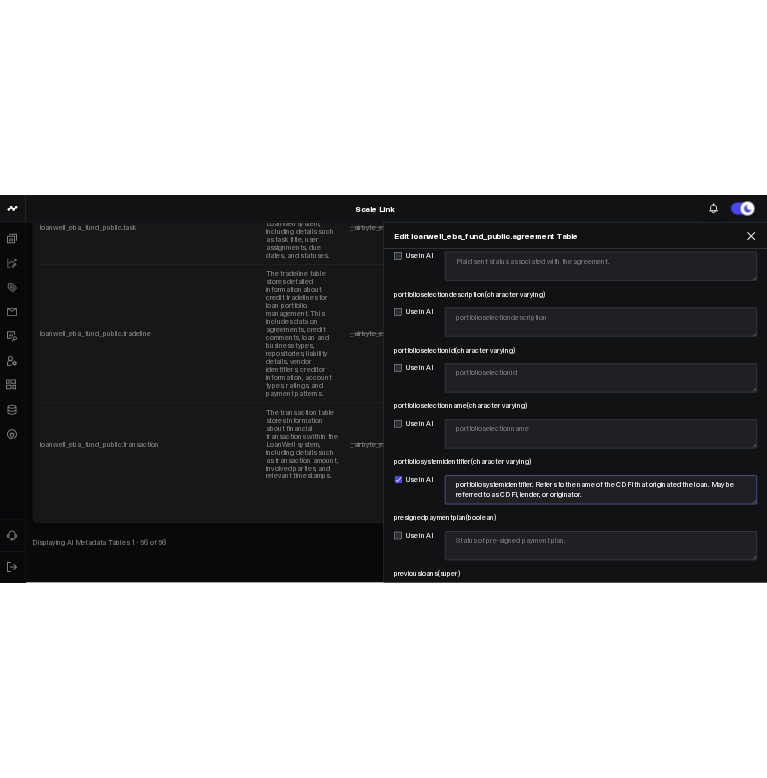 scroll, scrollTop: 23939, scrollLeft: 0, axis: vertical 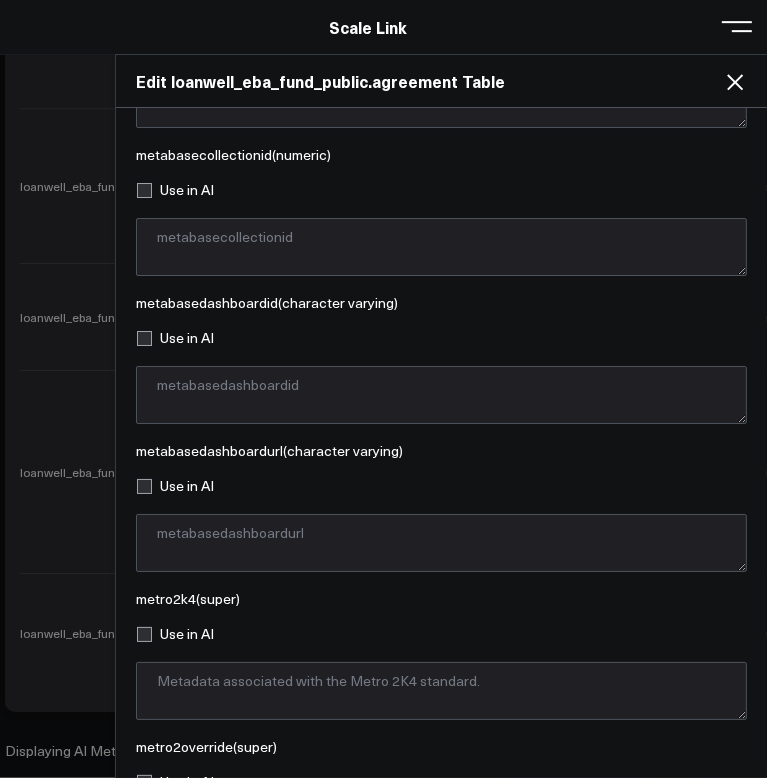 click on "Columns _airbyte_extracted_at  ( timestamp with time zone ) Use in AI _airbyte_extracted_at _airbyte_generation_id  ( bigint ) Use in AI _airbyte_generation_id _airbyte_meta  ( super ) Use in AI _airbyte_meta _airbyte_raw_id  ( character varying ) Use in AI _airbyte_raw_id accountname  ( character varying ) Use in AI Name of the account associated with the agreement. accountnumber  ( character varying ) Use in AI Lender's unique id for loan. Any duplicate loan numbers are from different lenders. Use portfolio system identifier and account number in tandem to identify loans. accountstatus  ( character varying ) Use in AI The status of the account. accountstatusprose  ( character varying ) Use in AI Descriptive text for the status of the account. accruedinterestandfeestotal  ( numeric ) Use in AI accruedinterestandfeestotal achindicator  ( character varying ) Use in AI achindicator agreementparties  ( super ) Use in AI Details about parties involved in the agreement. amortizationdays  ( numeric ) Use in AI  ( )" at bounding box center (441, -5507) 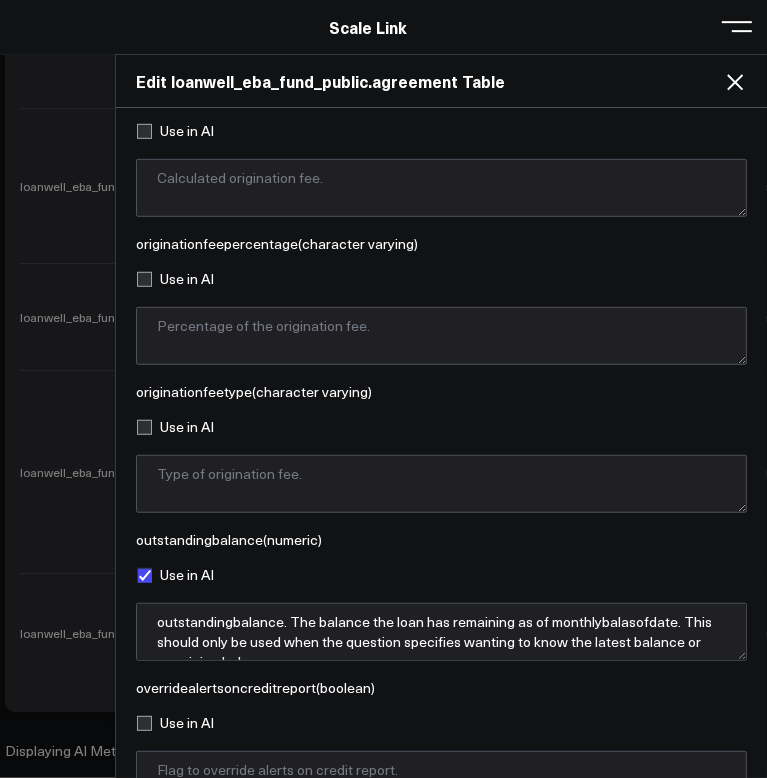 scroll, scrollTop: 42837, scrollLeft: 0, axis: vertical 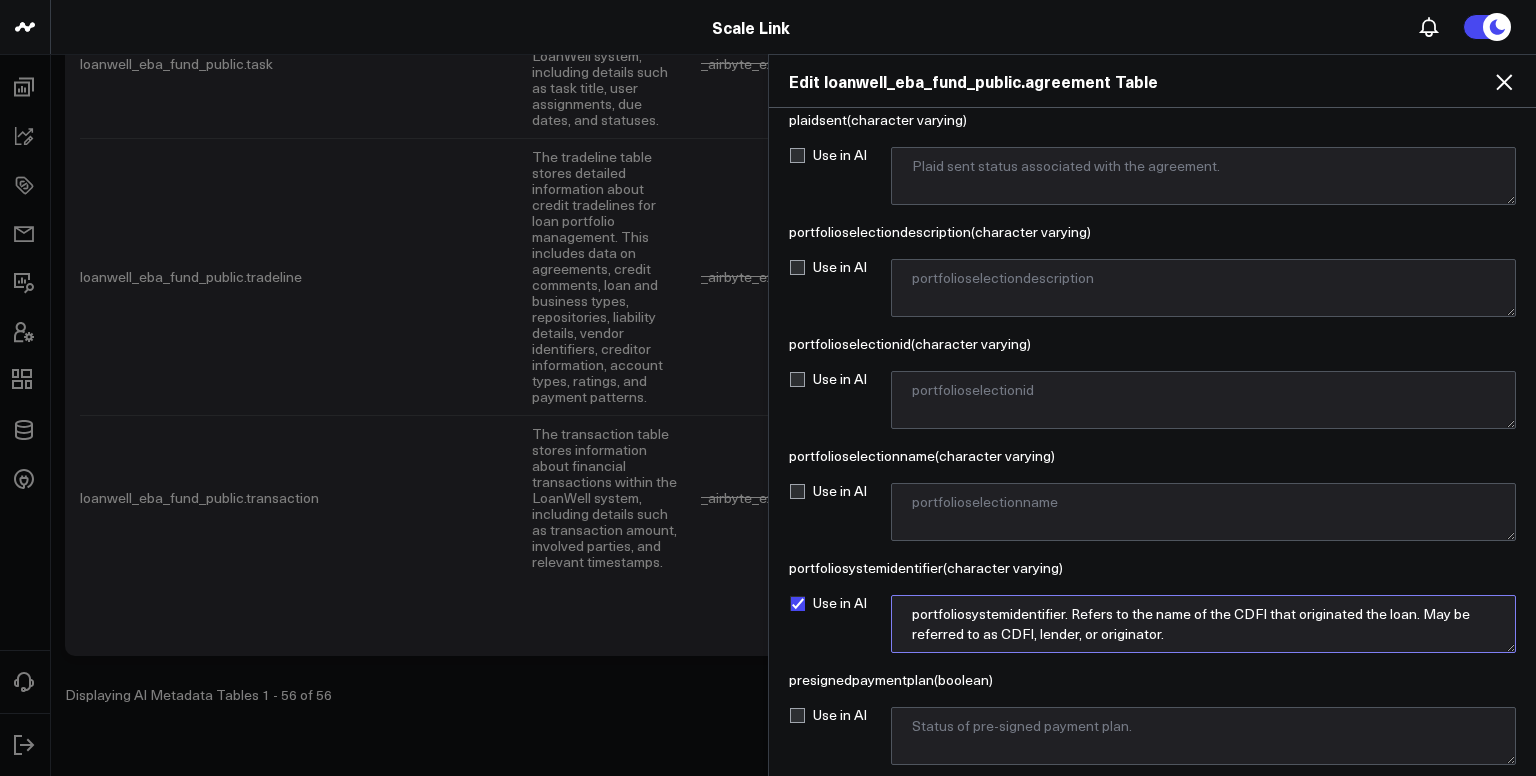 click on "portfoliosystemidentifier. Refers to the name of the CDFI that originated the loan. May be referred to as CDFI, lender, or originator." at bounding box center [1203, 624] 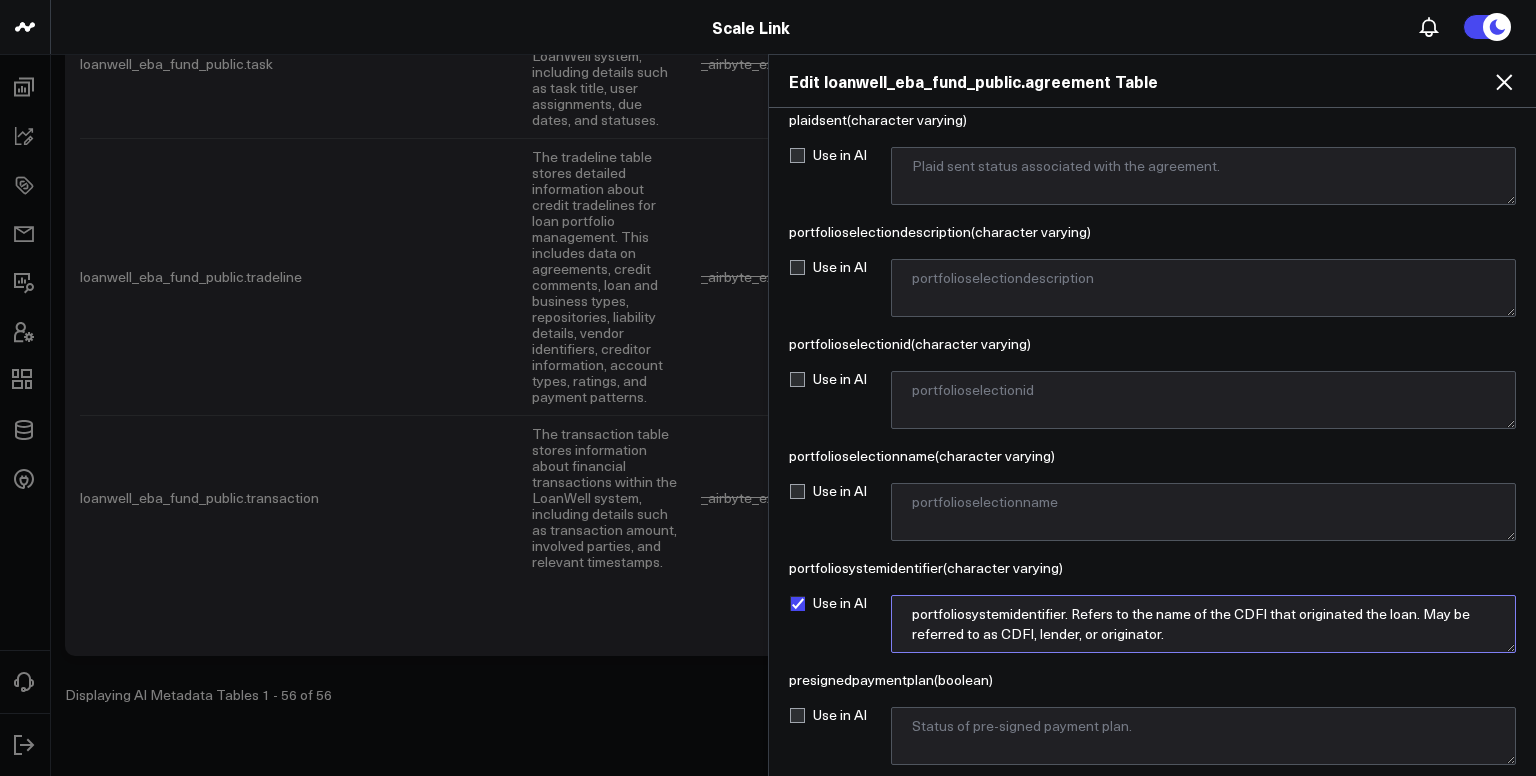 paste on "accesit is Accessity
accesspl is Access Plus Capital ("Access Plus" or "Access+")
accionch is Allies for Community Business ("A4CB" or "Accion [GEOGRAPHIC_DATA]")
accionea is Ascendus ("Accion East")
aspire is Aspire Community Capital ("Aspire")
befcor is Business Expansion Funding Corp ("Befcorp")
bridging is Bridging [US_STATE] ("Bridging")
ceds is CEDS Finance ("CEDS")
cicville is Community Investment Collaborative ("CIC")
dreamspr is DreamSpring ("Dream Spring")
foodshed is Foodshed Capital ("Foodshed" or "Foodcap")
[PERSON_NAME] is [PERSON_NAME] ("JP")
ledcmet is Latino Economic Development Center ("LEDC")
lendistr is Lendistry
liftfund is LiftFund
mainstre is Main Street Launch ("Main Street")
northint is Northern Initiatives
opportun is Opportunity Fund or Accion Opportunity Fund
peopletr is PeopleTrust
pcv is Pacific Community Ventures ("PCV")
pursuit is Pursuit Lending ("Pursuit")
raza is Raza Development Fund ("Raza")
rivercit is River City Capital ("River City")
tmccc is TMC Community Capital ("TMC" or "TMCCC..." 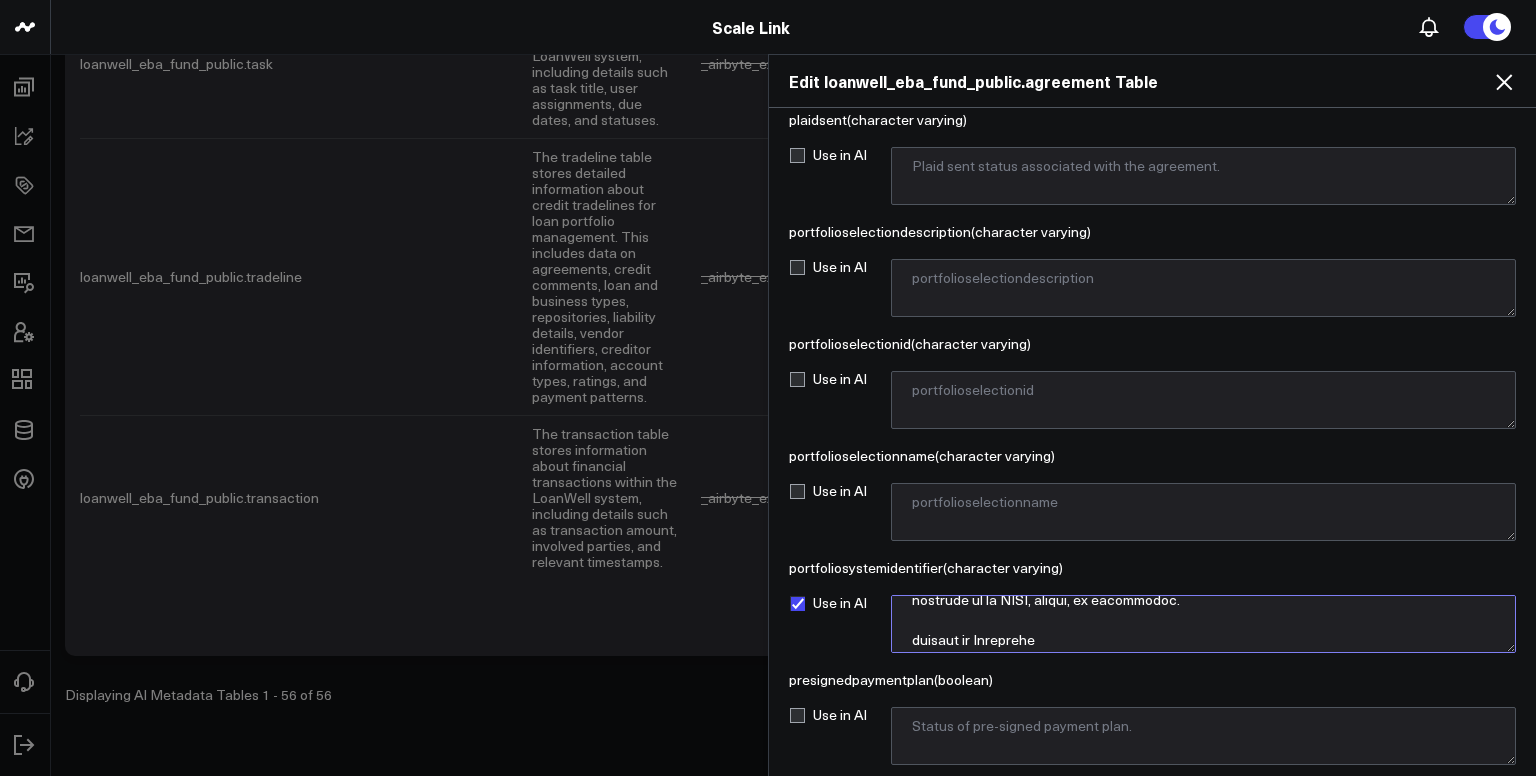 scroll, scrollTop: 32, scrollLeft: 0, axis: vertical 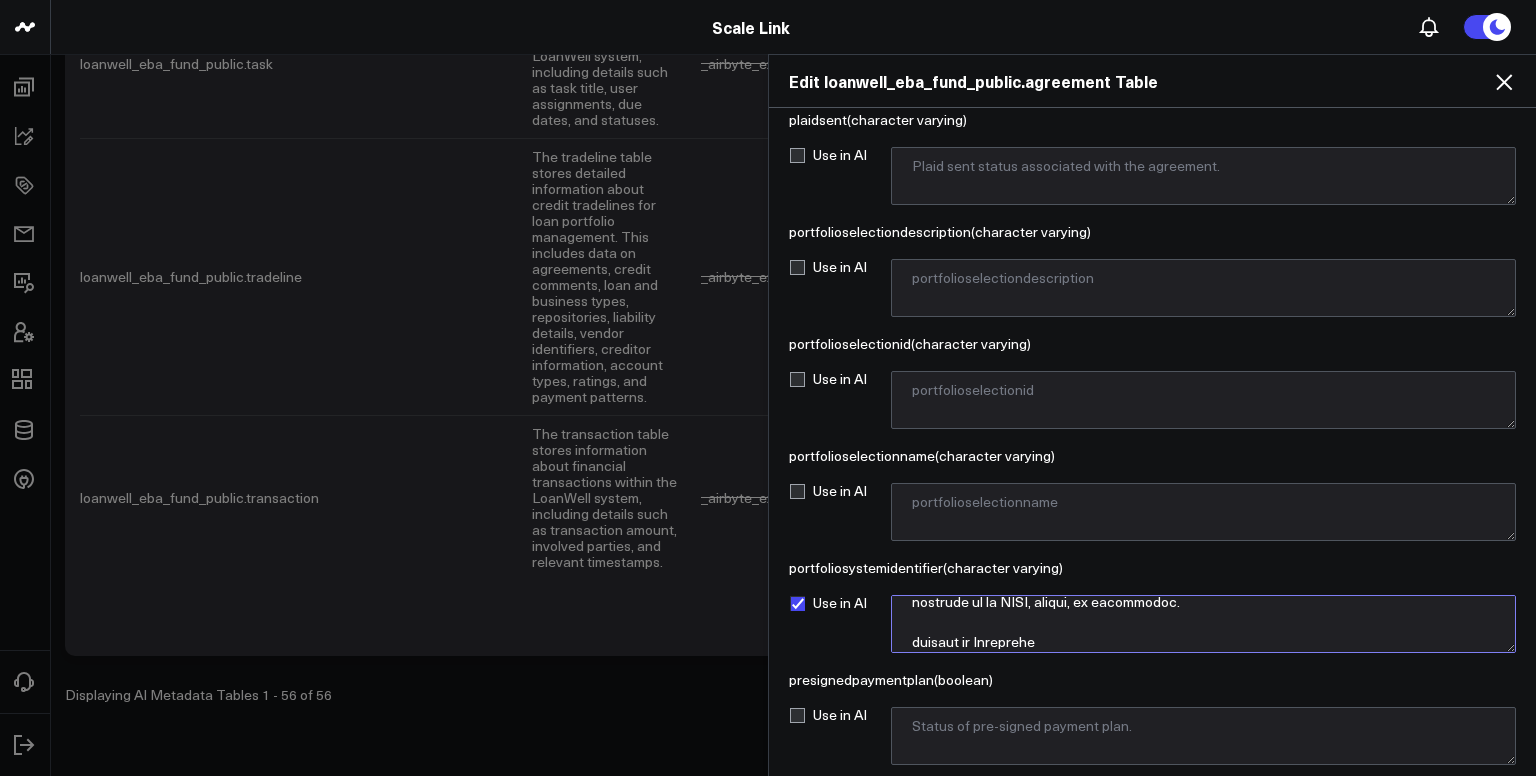 click at bounding box center (1203, 624) 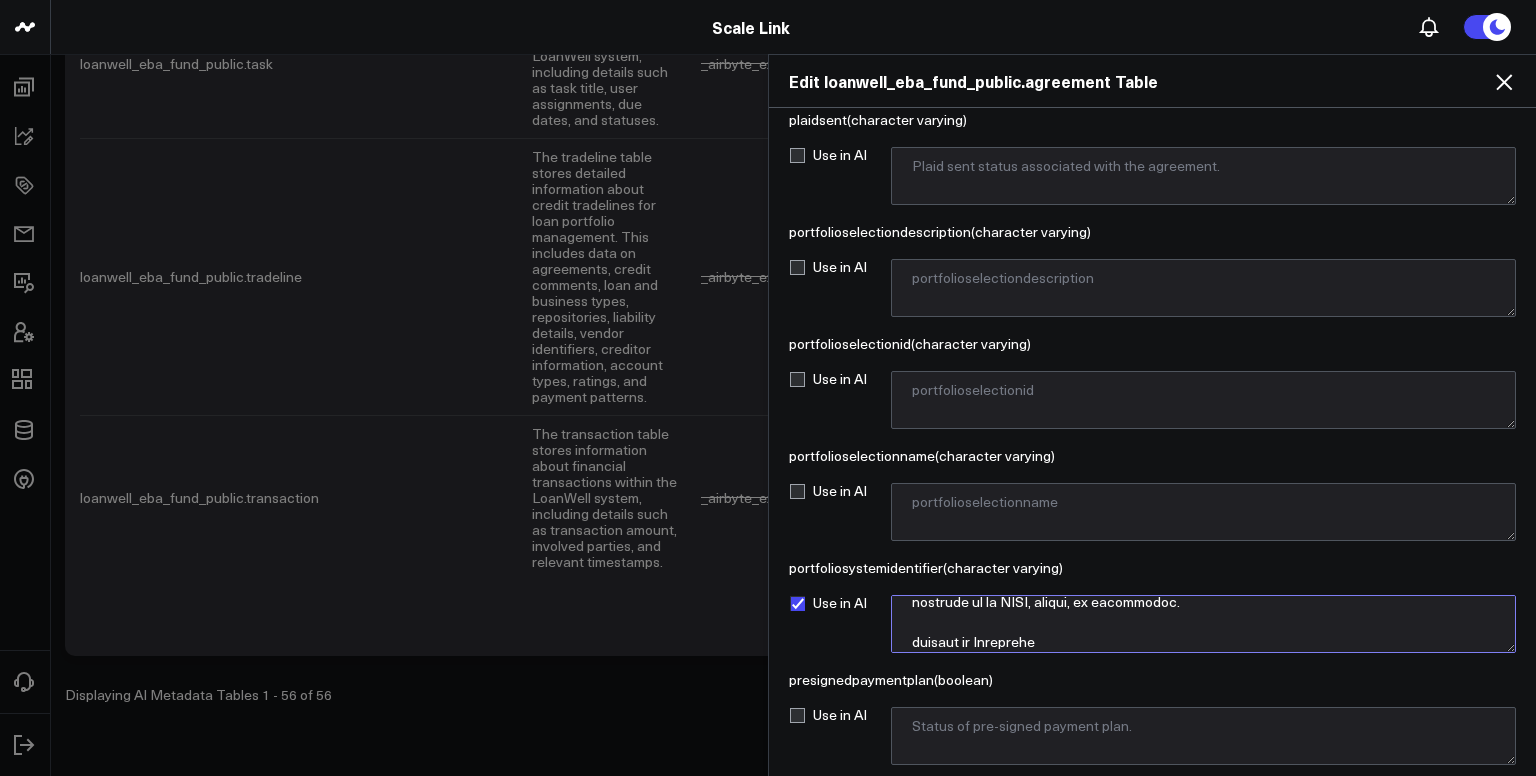 scroll, scrollTop: 28, scrollLeft: 0, axis: vertical 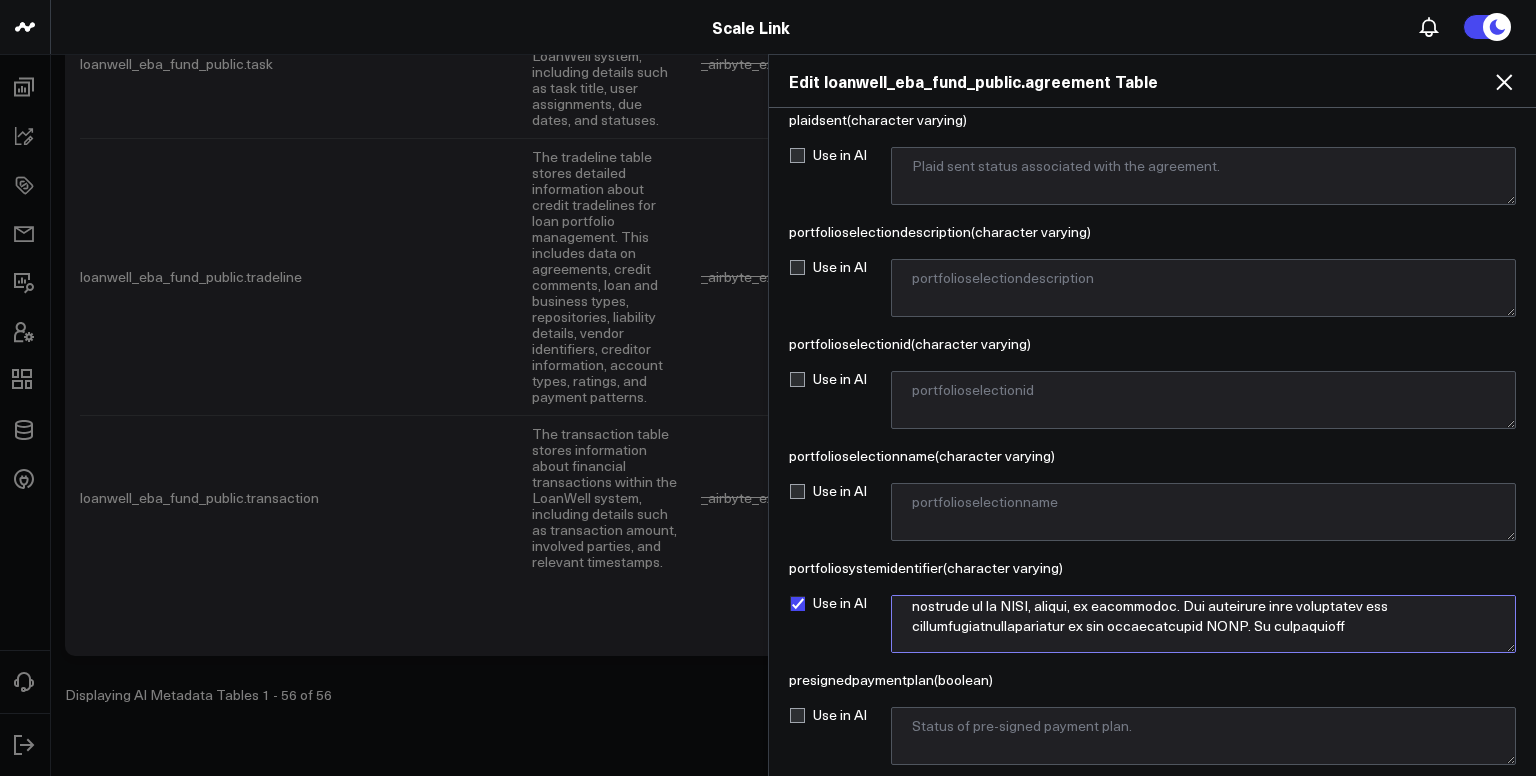 click at bounding box center [1203, 624] 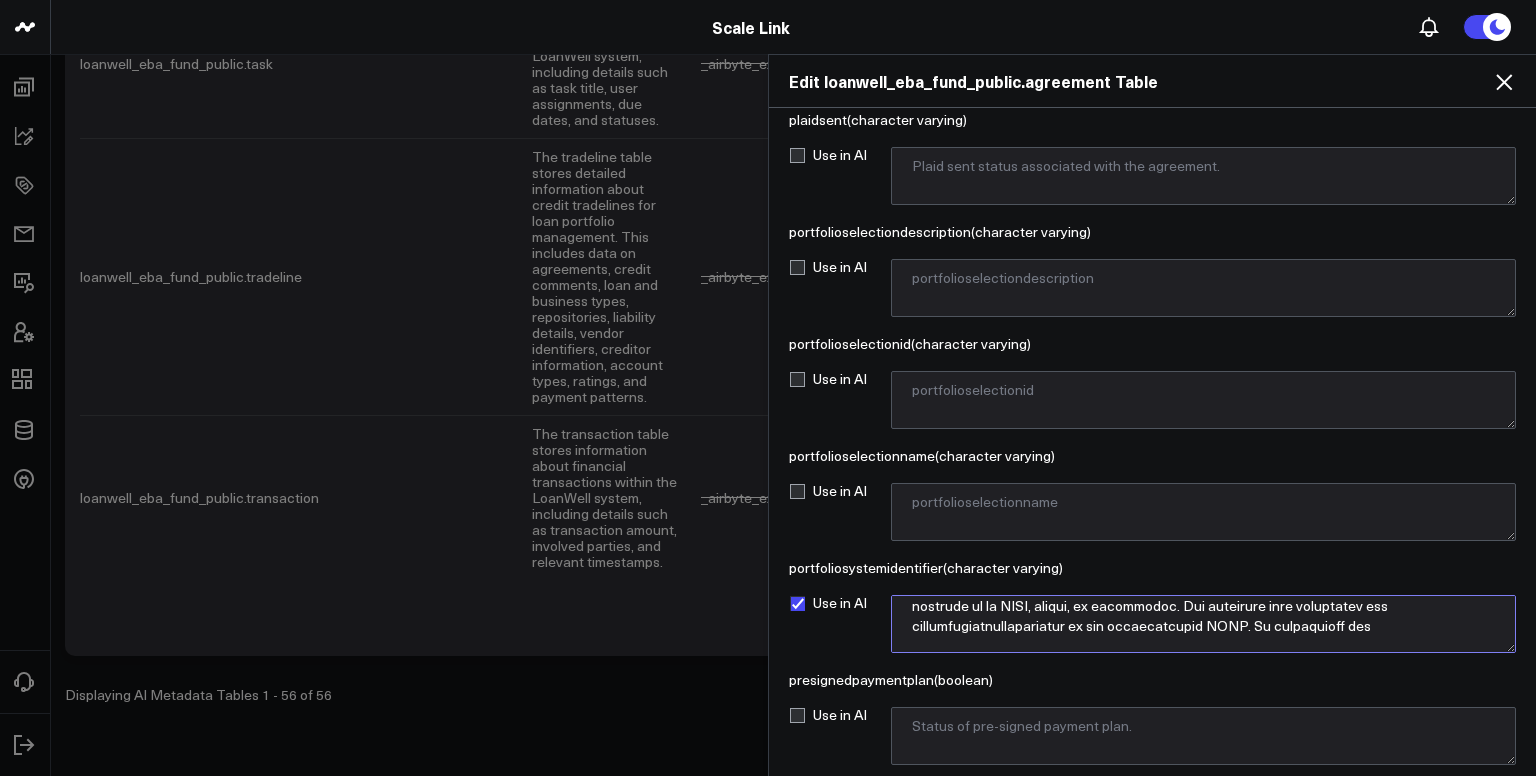 click at bounding box center (1203, 624) 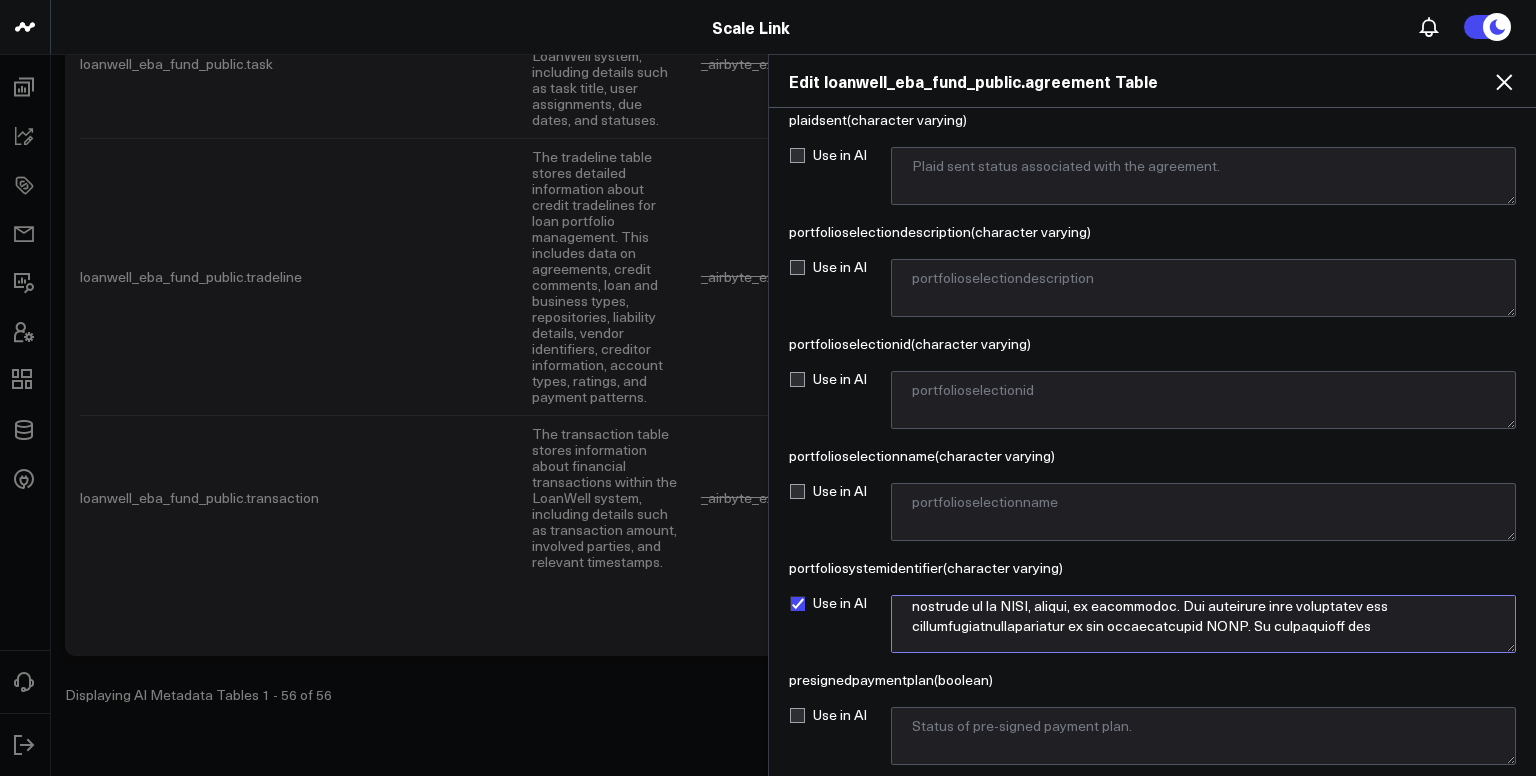 click at bounding box center (1203, 624) 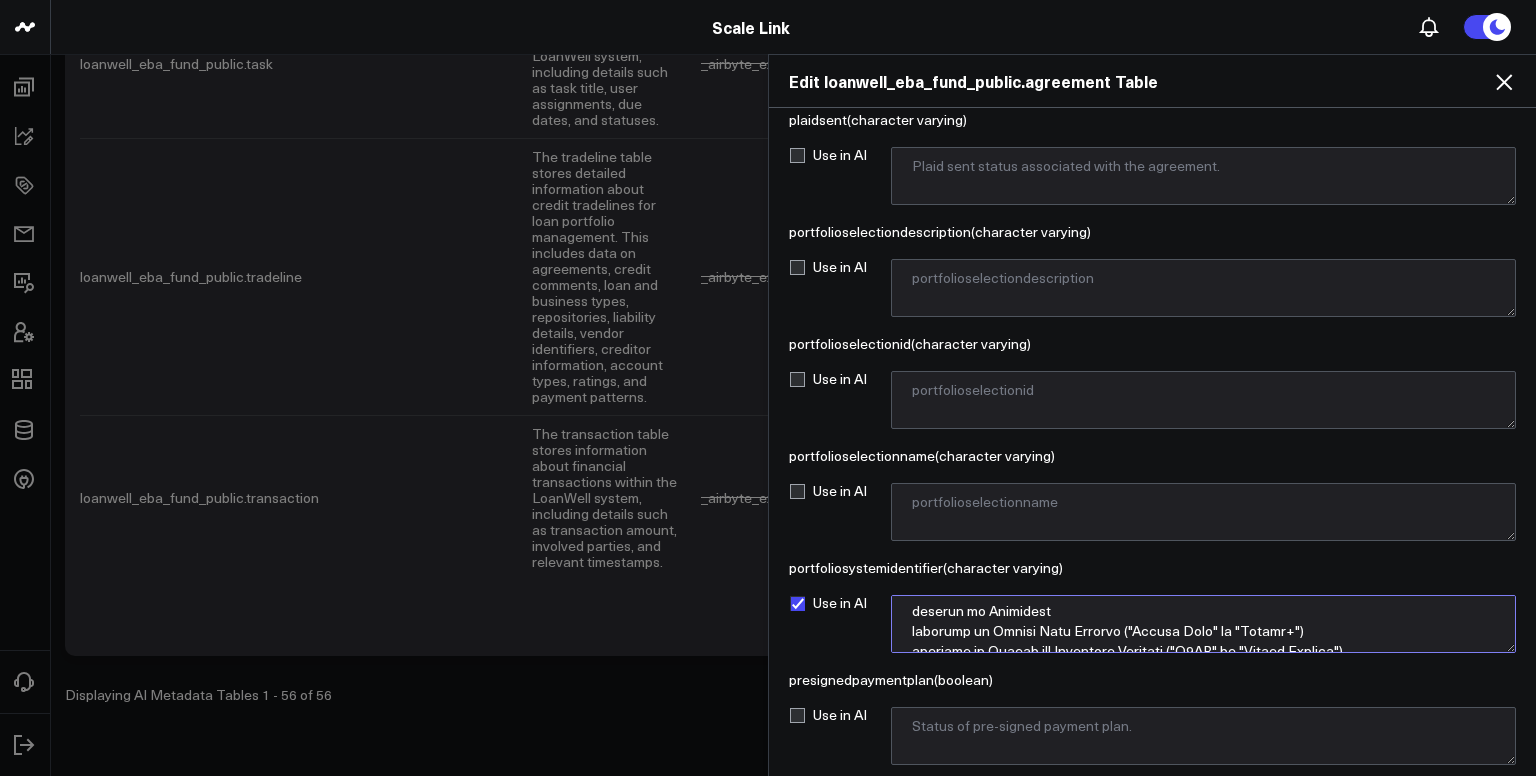 scroll, scrollTop: 84, scrollLeft: 0, axis: vertical 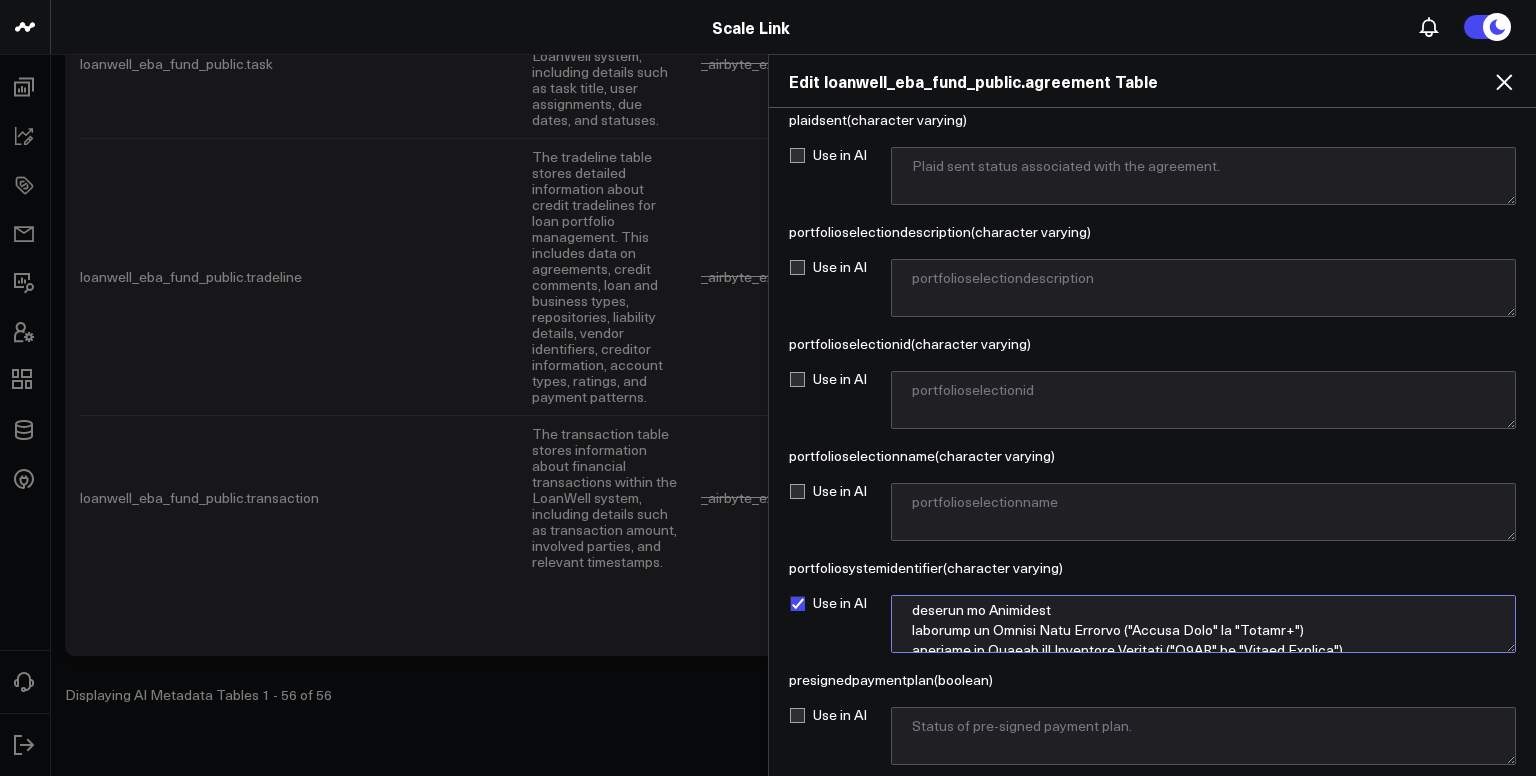 click at bounding box center (1203, 624) 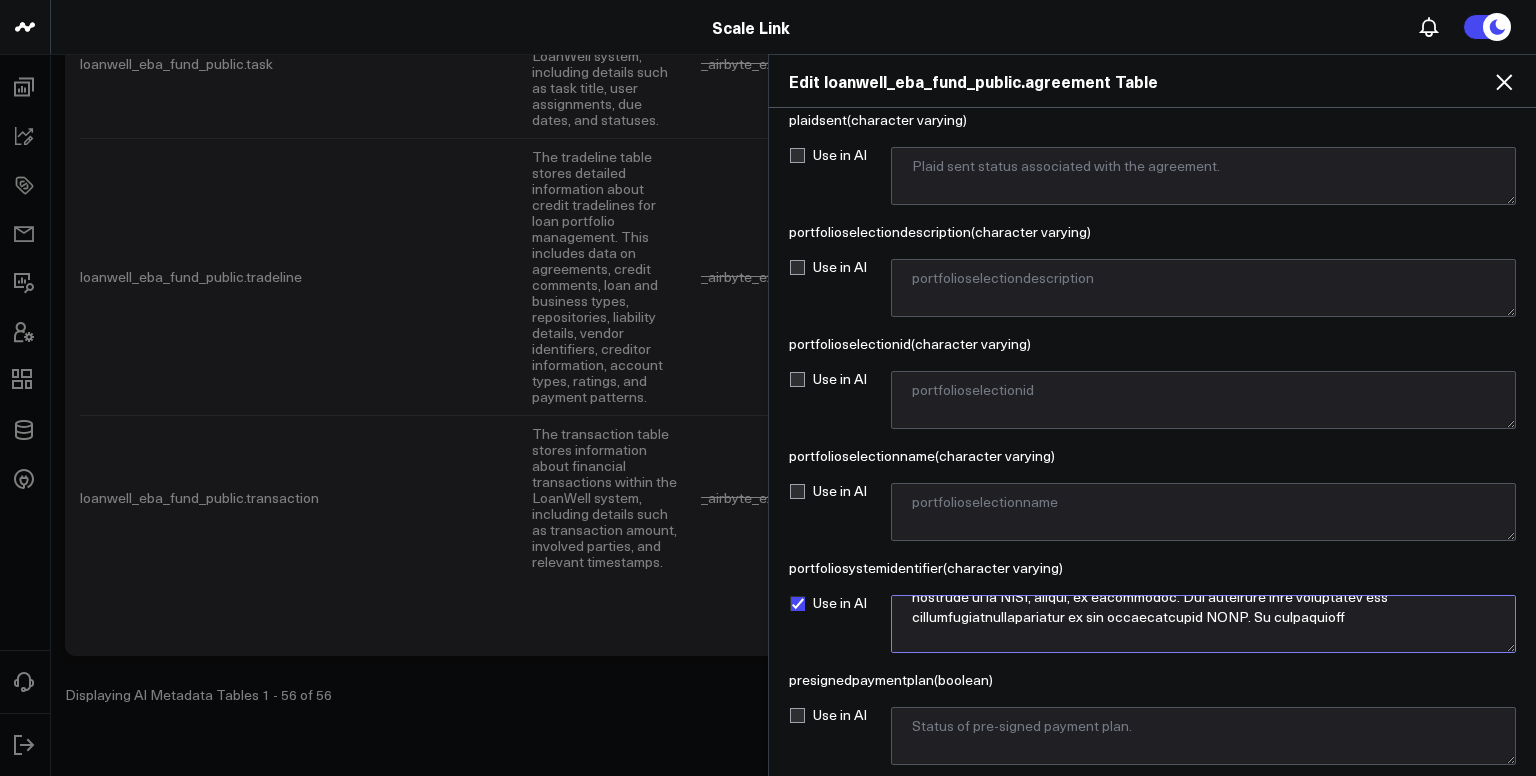 scroll, scrollTop: 38, scrollLeft: 0, axis: vertical 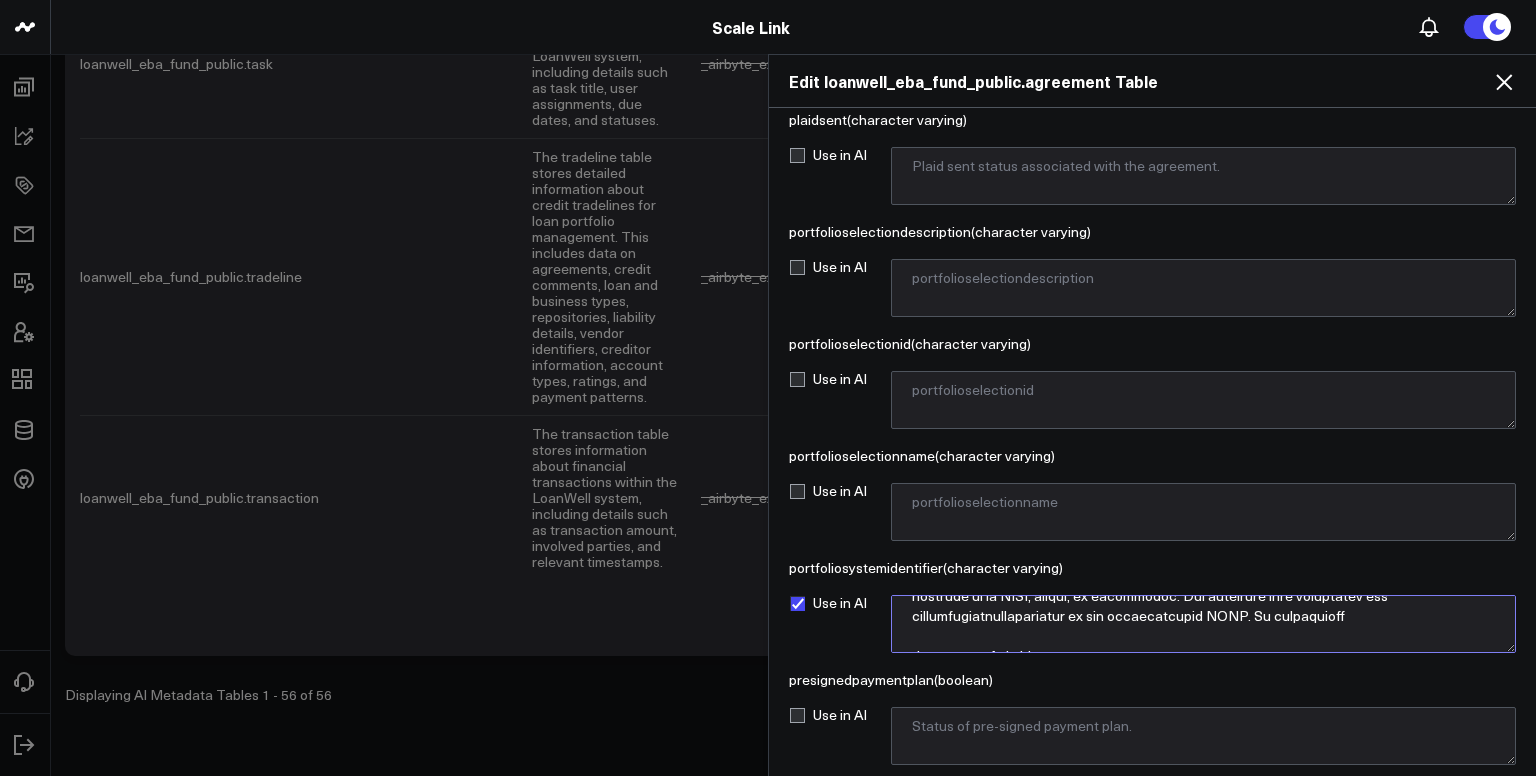 click at bounding box center [1203, 624] 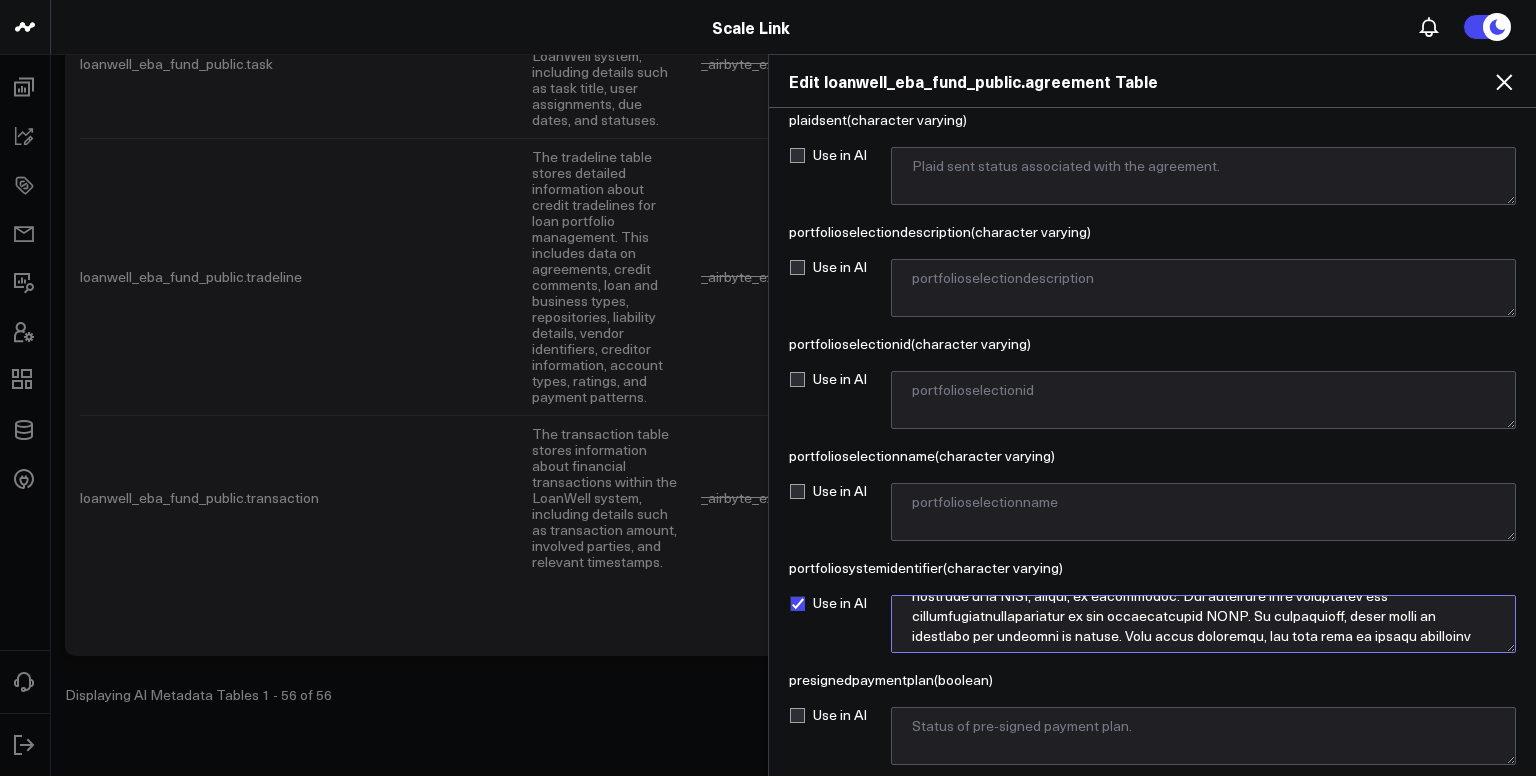 scroll, scrollTop: 52, scrollLeft: 0, axis: vertical 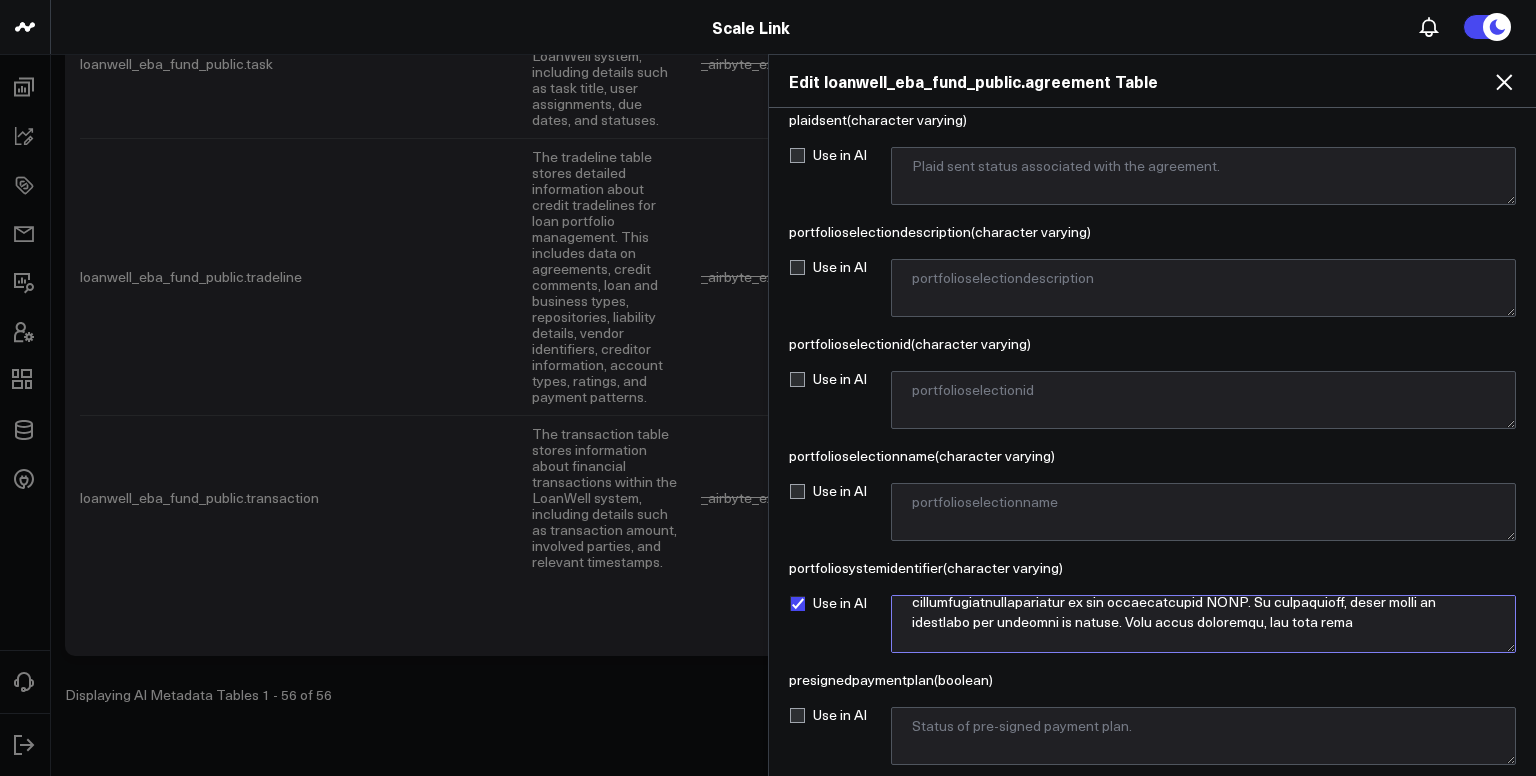 drag, startPoint x: 1363, startPoint y: 481, endPoint x: 1276, endPoint y: 492, distance: 87.69264 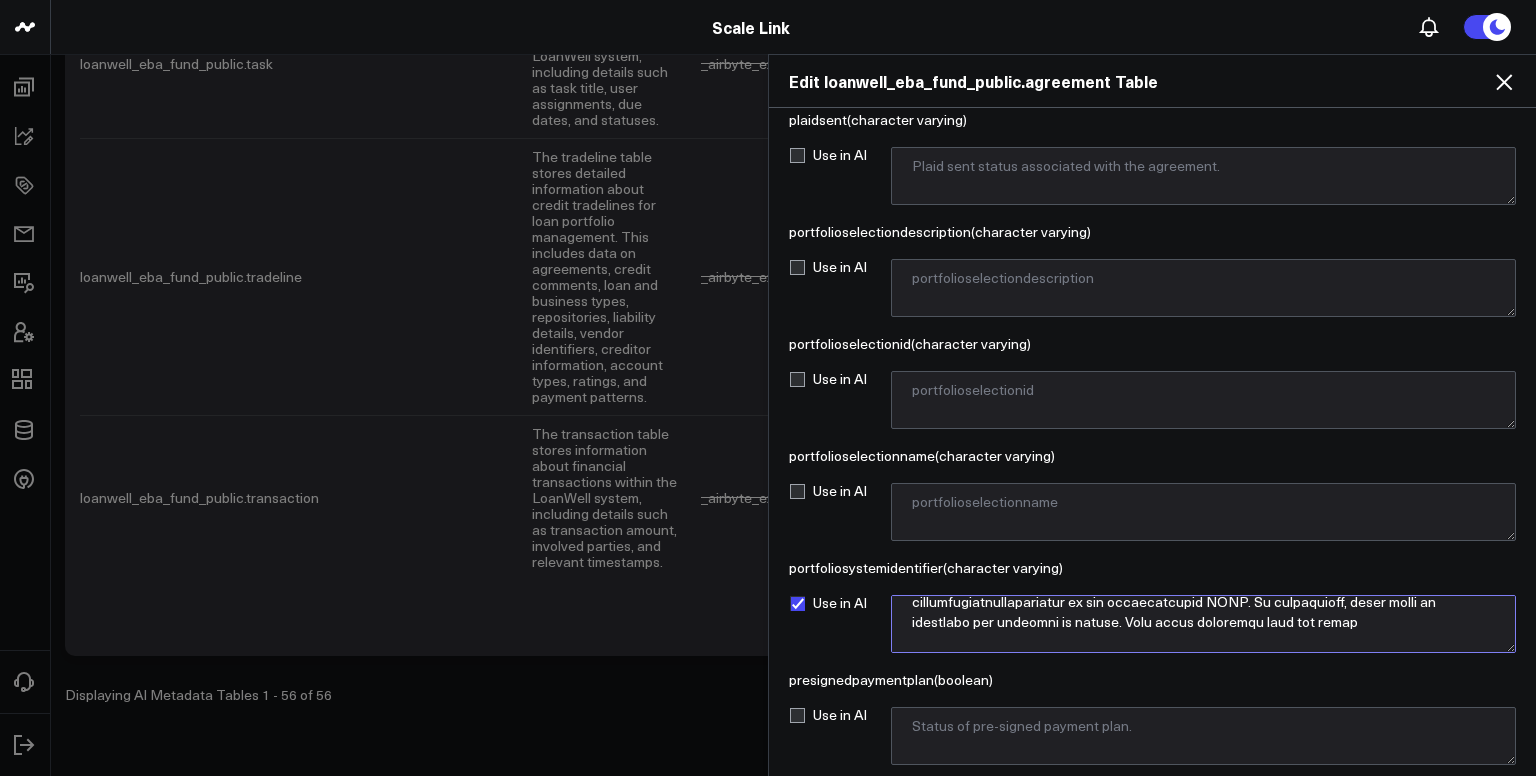 click at bounding box center [1203, 624] 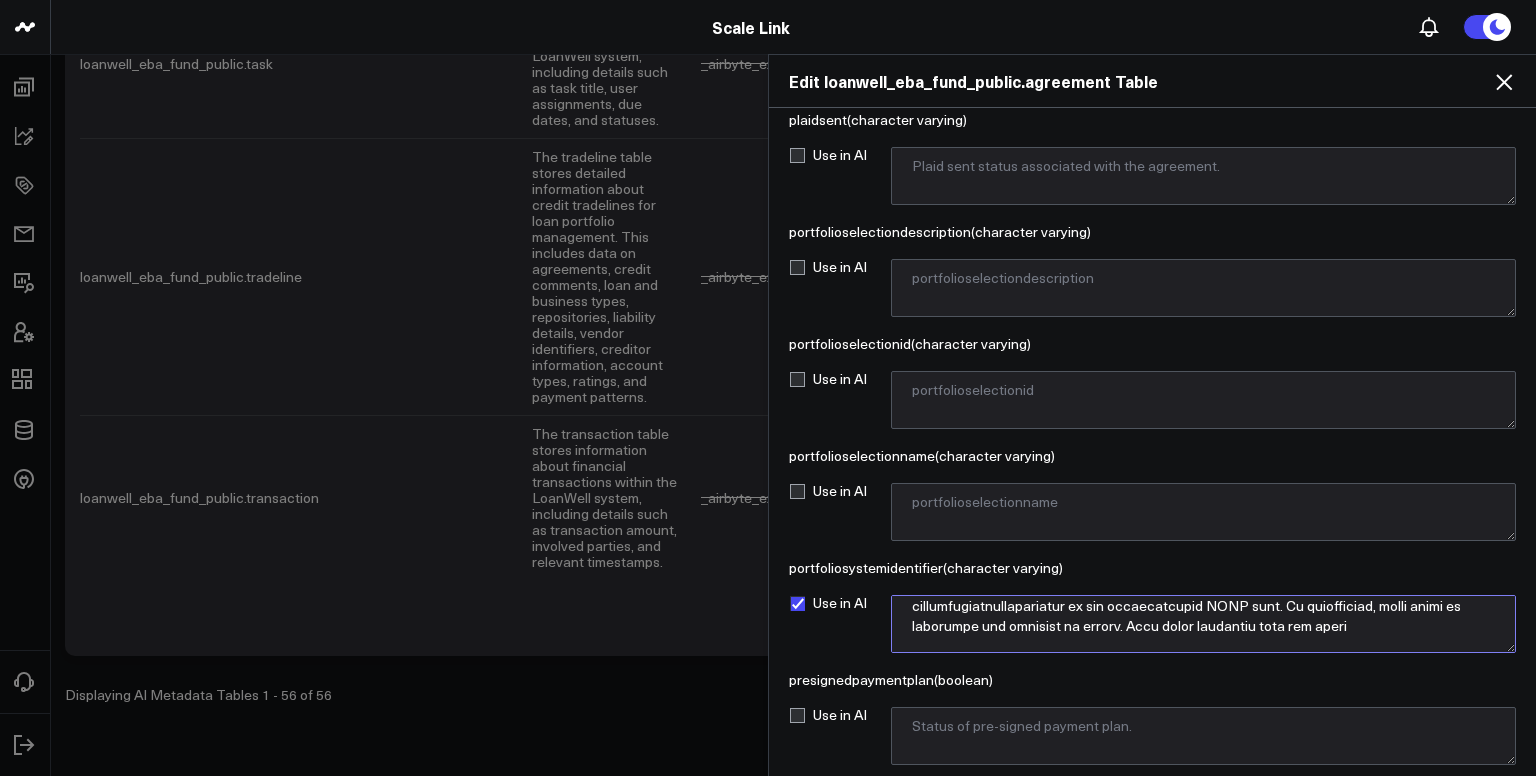 click at bounding box center (1203, 624) 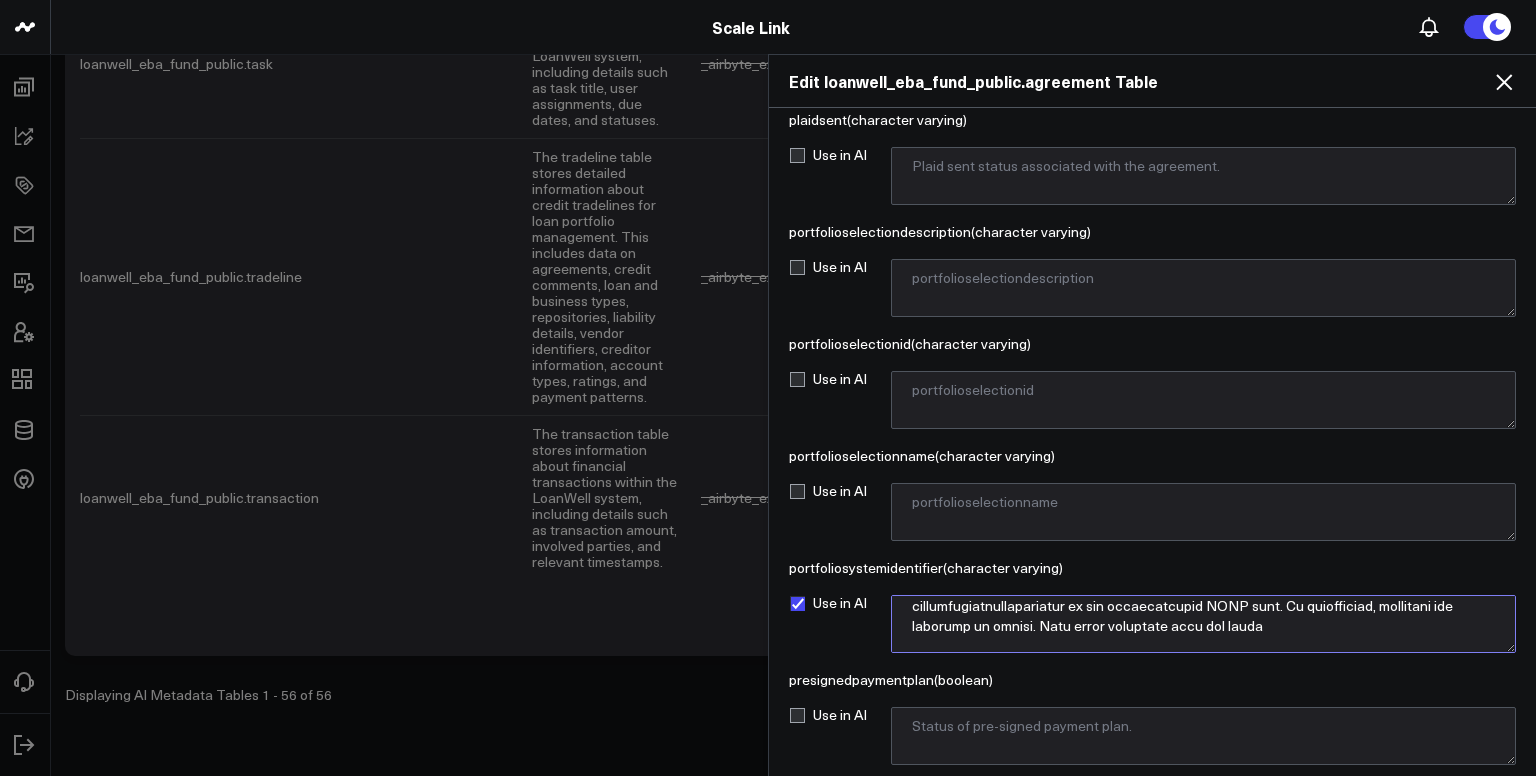 click at bounding box center (1203, 624) 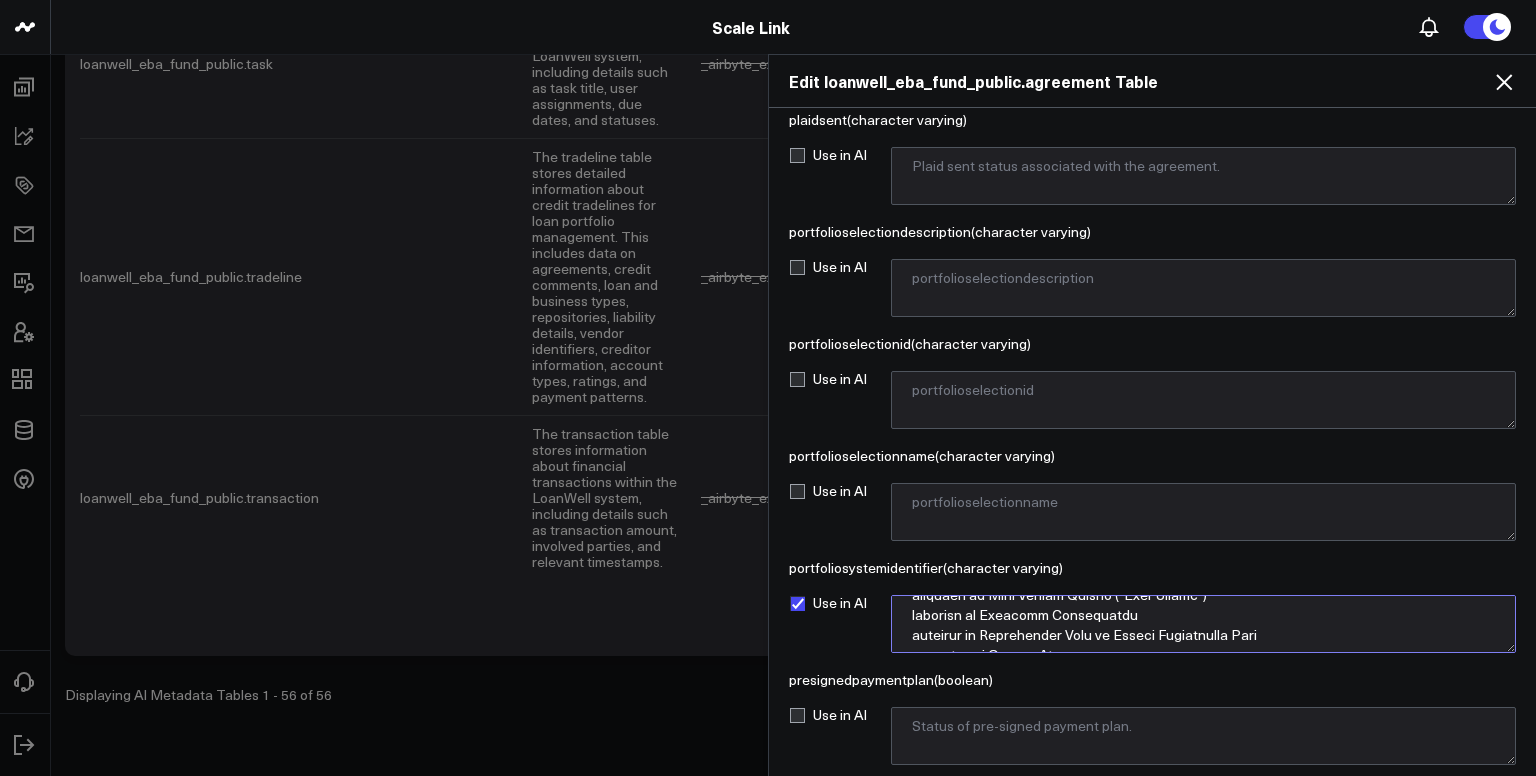 scroll, scrollTop: 620, scrollLeft: 0, axis: vertical 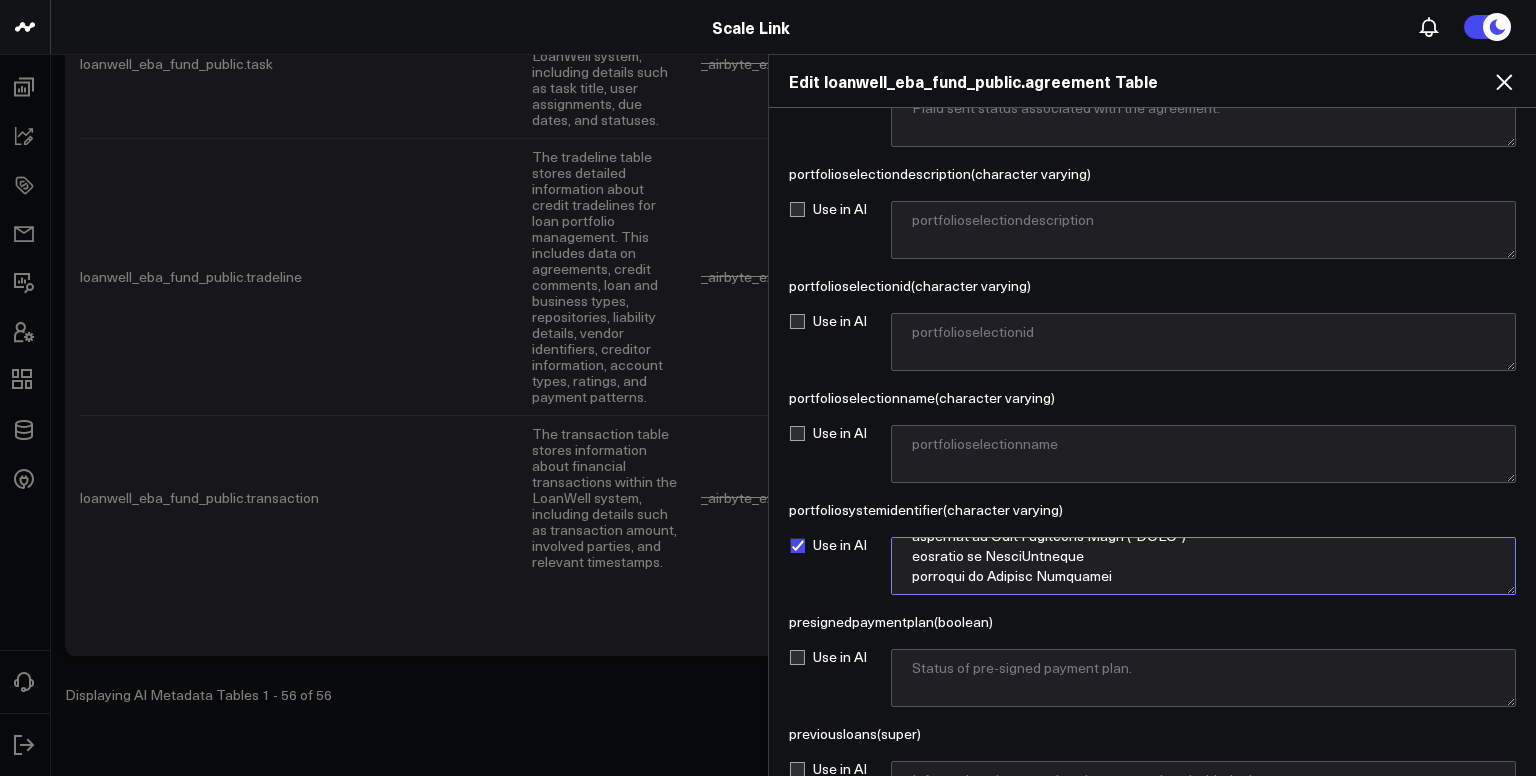 click at bounding box center [1203, 566] 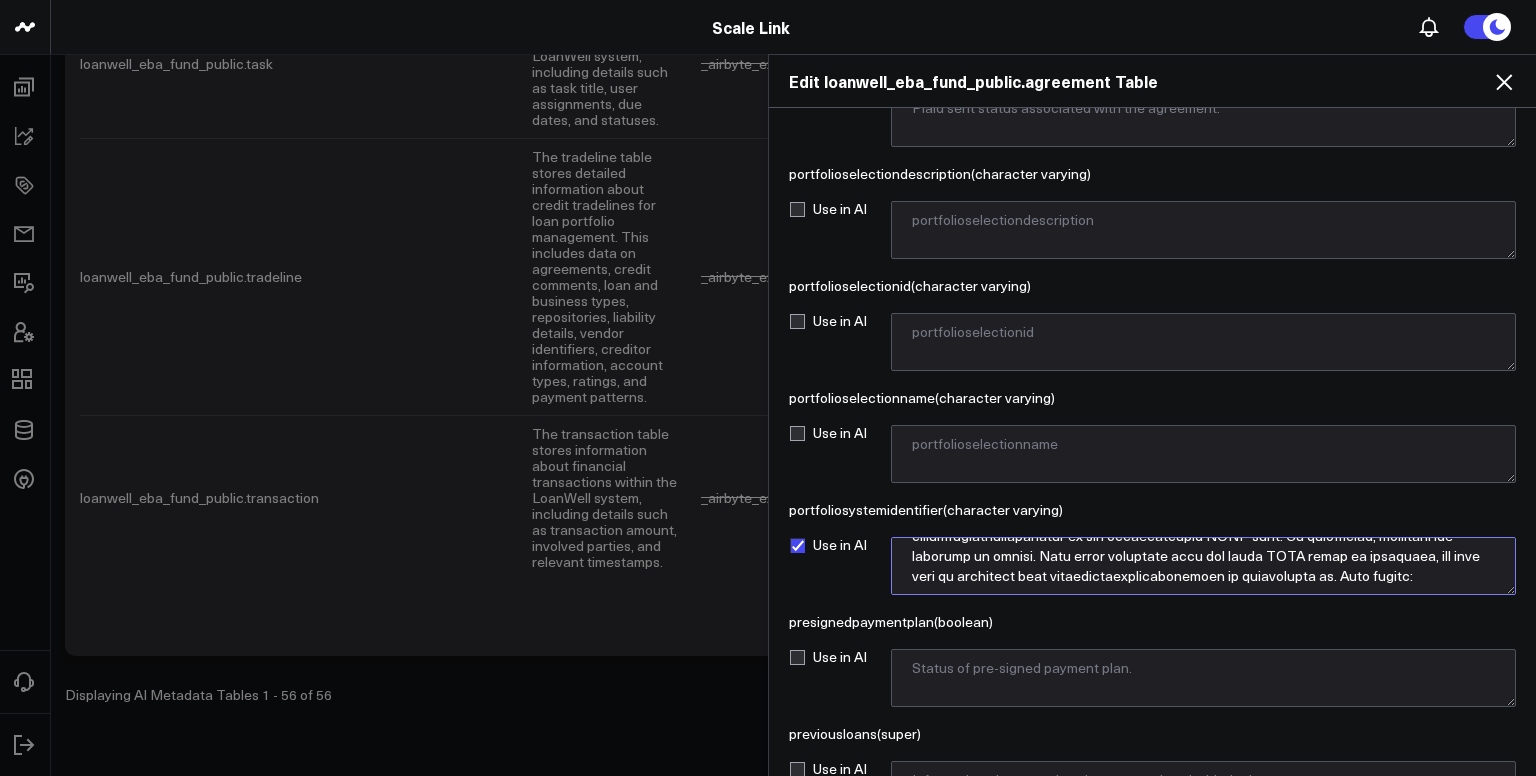 scroll, scrollTop: 62, scrollLeft: 0, axis: vertical 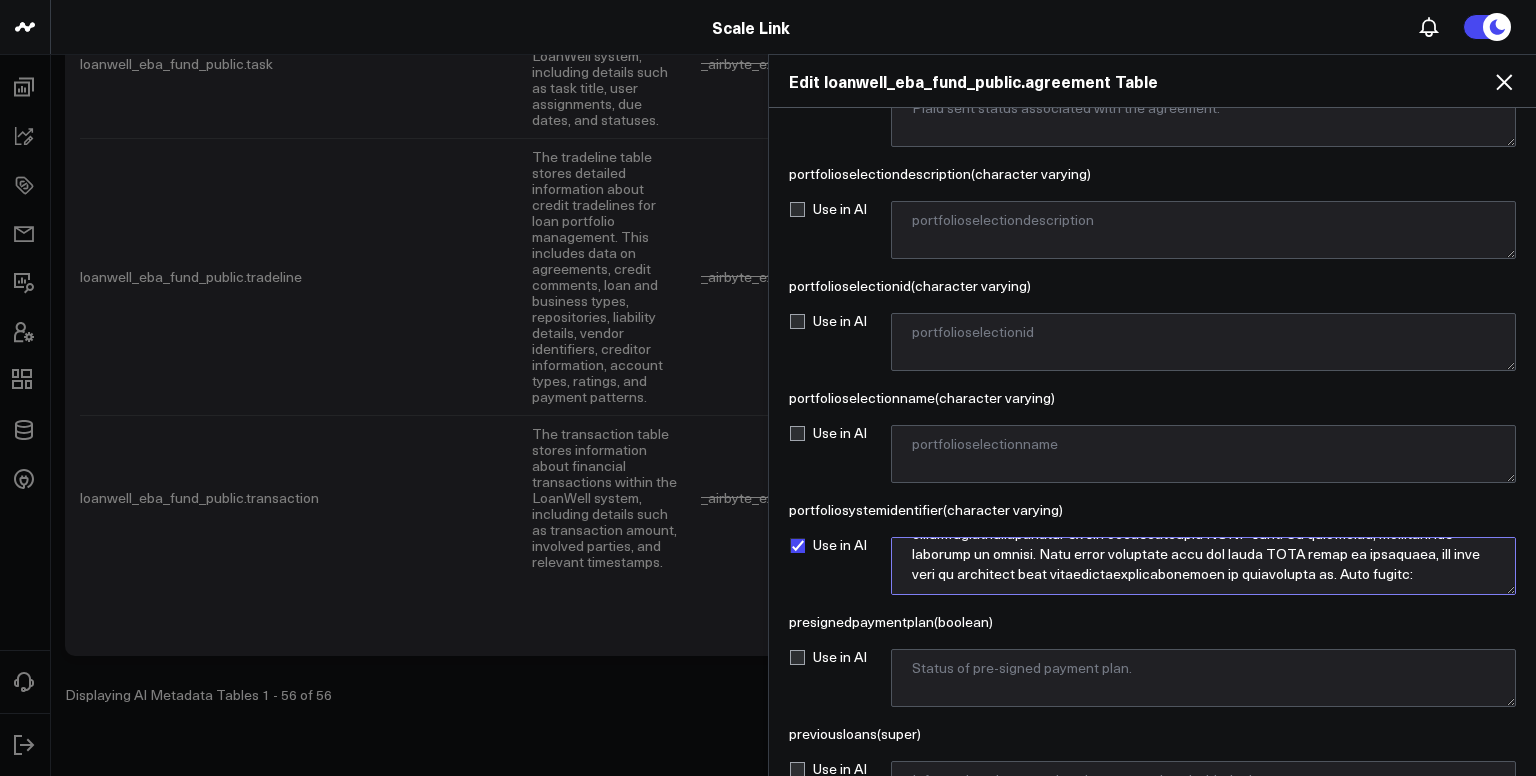 click at bounding box center [1203, 566] 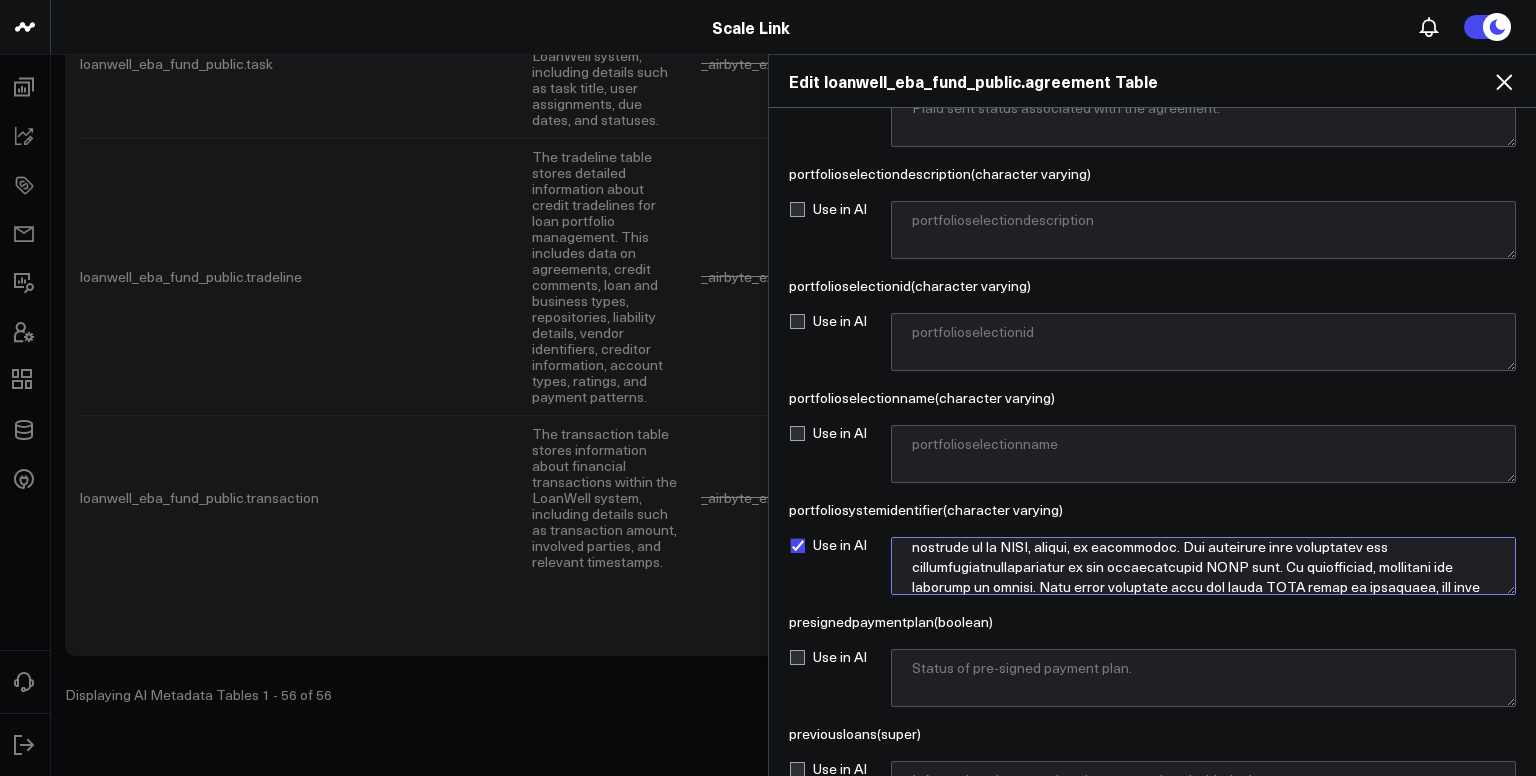scroll, scrollTop: 28, scrollLeft: 0, axis: vertical 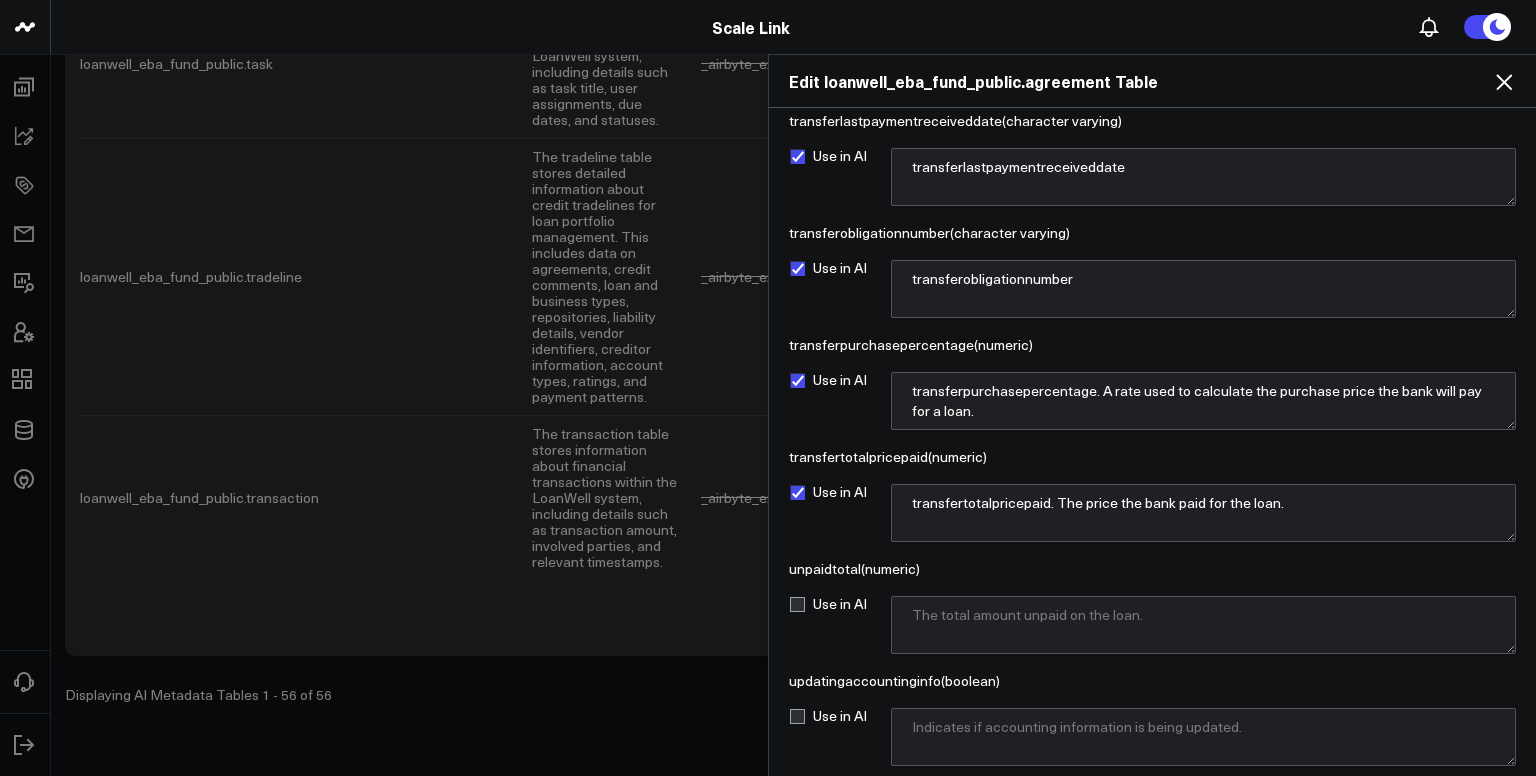 type on "portfoliosystemidentifier. Refers to the name of the CDFI that originated the loan. May be referred to as CDFI, lender, or originator. The following list translates the portfoliosystemidentifier to the corresponding CDFI name. In parentheses, nicknames are provided in quotes. When asked questions that use these CDFI names or nicknames, use this list to determine what portfoliosystemidentifier it corresponds to. If you receive a name that is unfamiliar, you may suggest possible CDFI names or ask if they are referring to a bank. List begins:
accesit is Accessity
accesspl is Access Plus Capital ("Access Plus" or "Access+")
accionch is Allies for Community Business ("A4CB" or "Accion [GEOGRAPHIC_DATA]")
accionea is Ascendus ("Accion East")
aspire is Aspire Community Capital ("Aspire")
befcor is Business Expansion Funding Corp ("Befcorp")
bridging is Bridging [US_STATE] ("Bridging")
ceds is CEDS Finance ("CEDS")
cicville is Community Investment Collaborative ("CIC")
dreamspr is DreamSpring ("Dream Spring")
foodshed is Foo..." 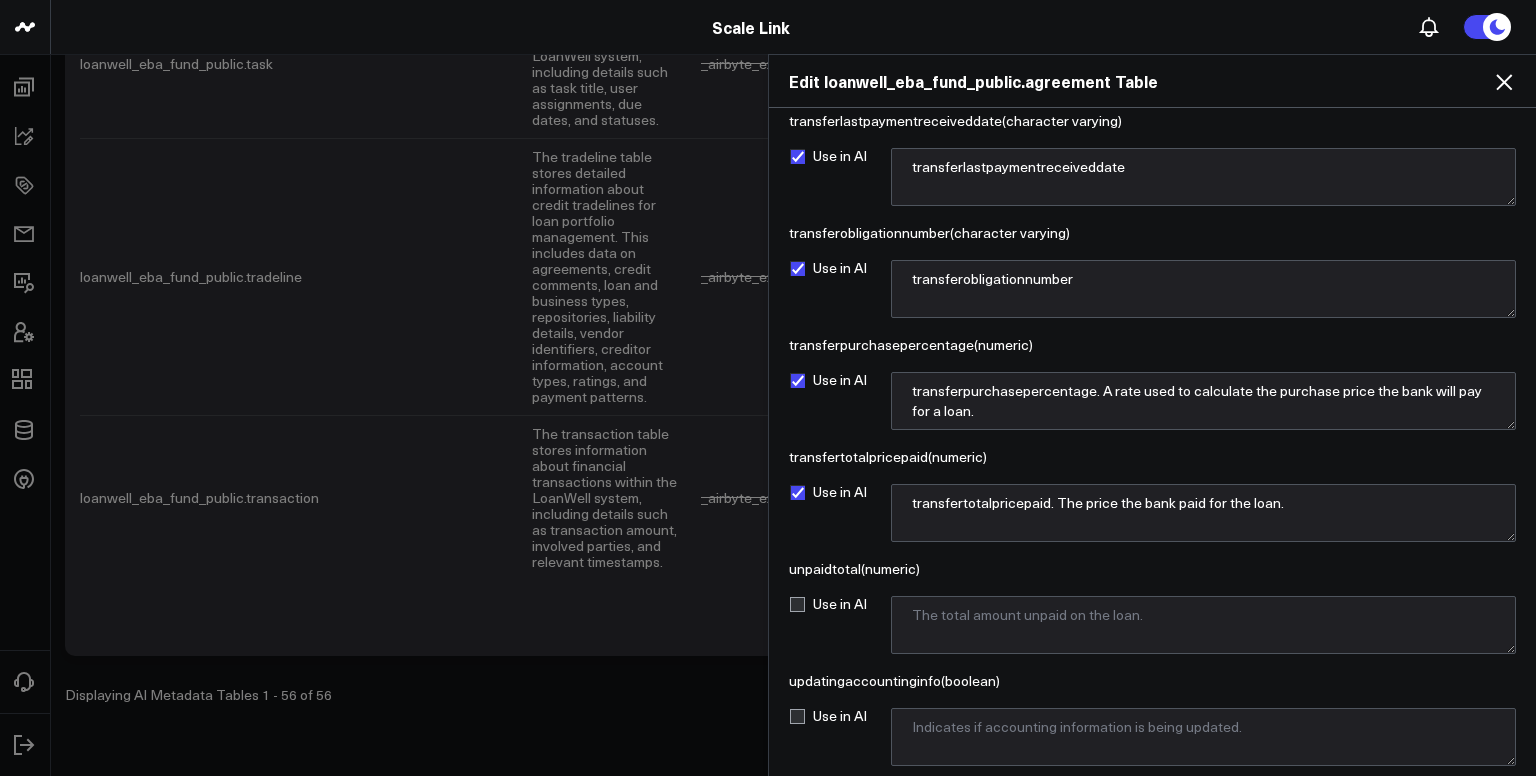 scroll, scrollTop: 26313, scrollLeft: 0, axis: vertical 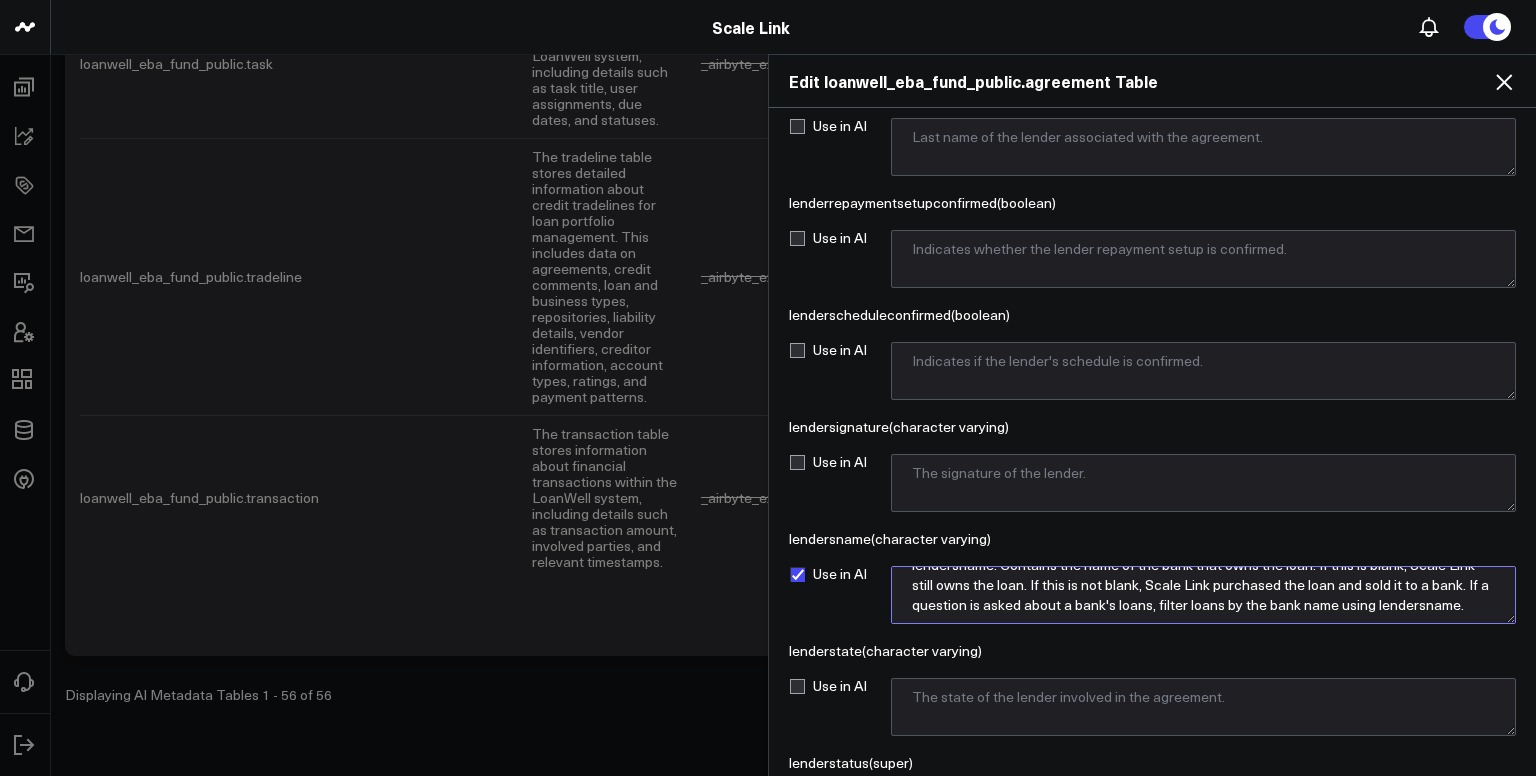 click on "lendersname. Contains the name of the bank that owns the loan. If this is blank, Scale Link still owns the loan. If this is not blank, Scale Link purchased the loan and sold it to a bank. If a question is asked about a bank's loans, filter loans by the bank name using lendersname." at bounding box center (1203, 595) 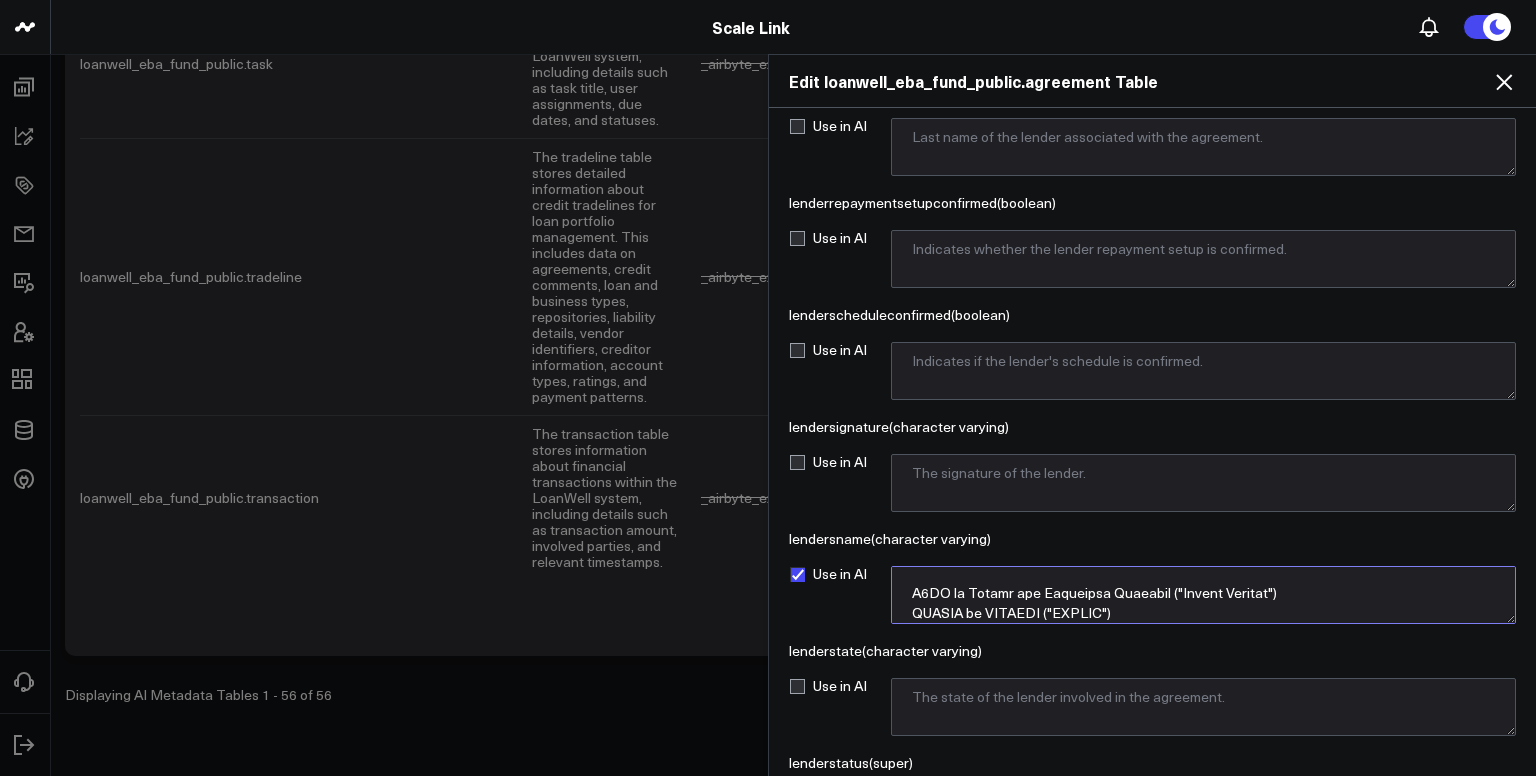 click at bounding box center (1203, 595) 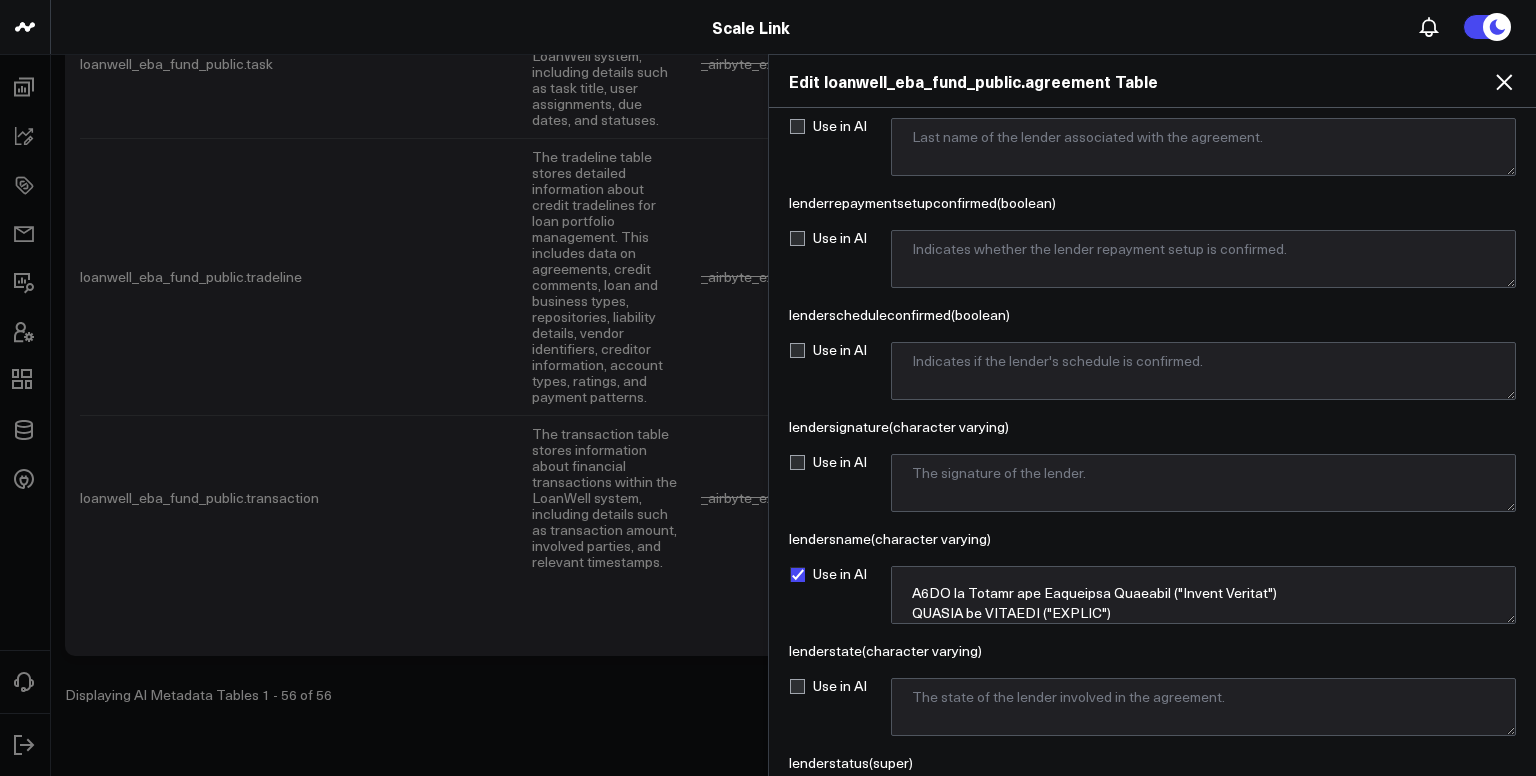 scroll, scrollTop: 249, scrollLeft: 0, axis: vertical 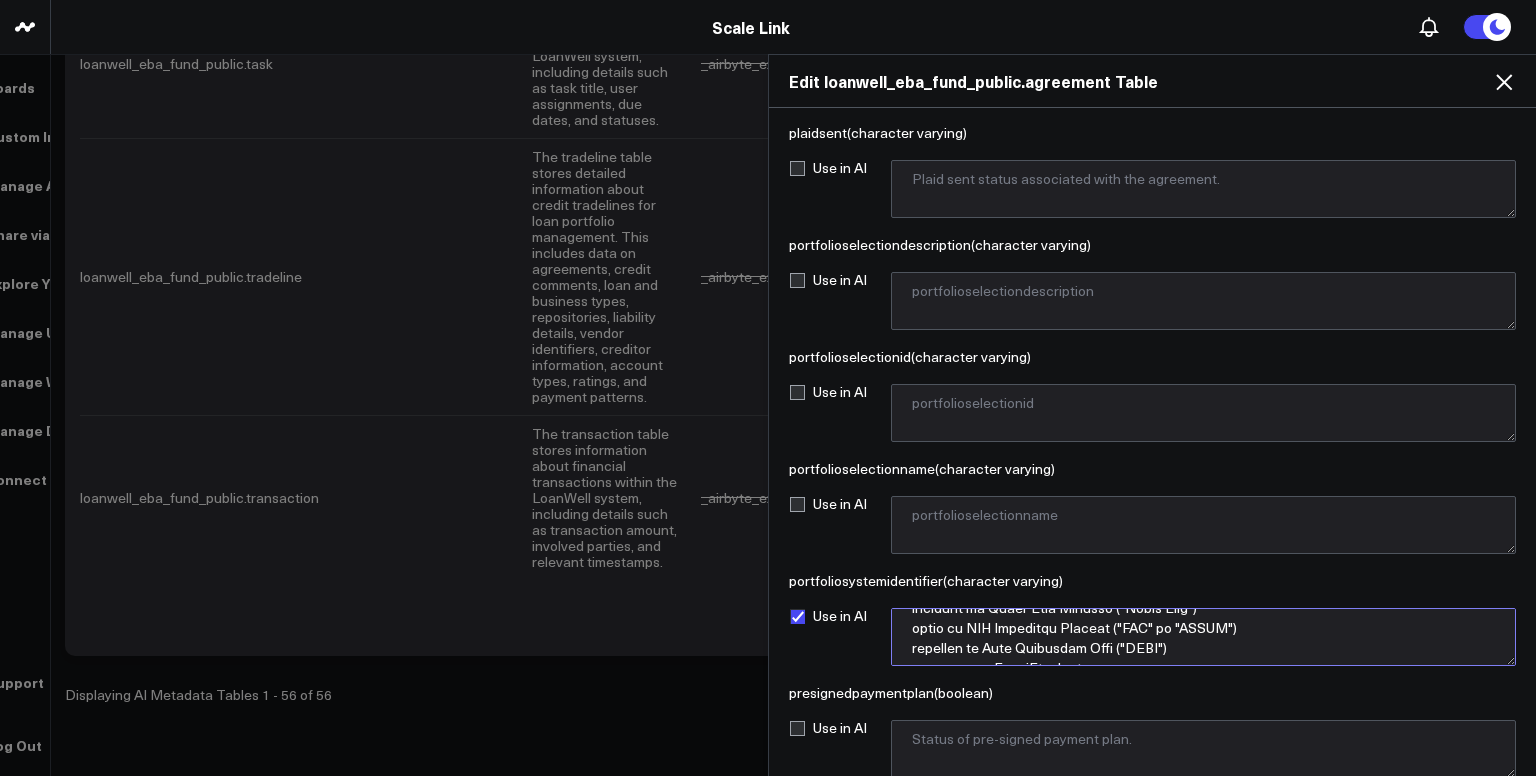 drag, startPoint x: 1162, startPoint y: 499, endPoint x: 1166, endPoint y: 474, distance: 25.317978 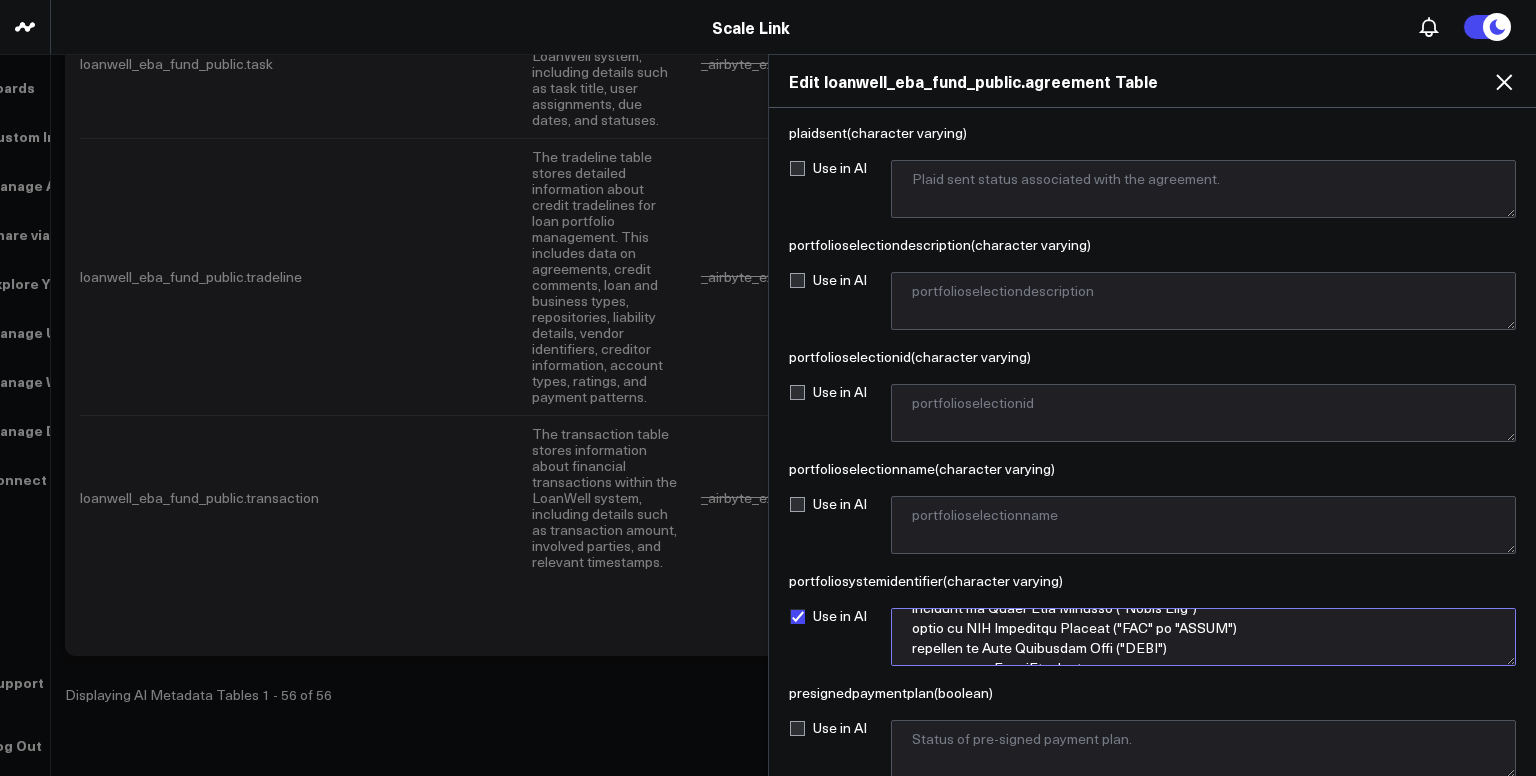 click at bounding box center (1203, 637) 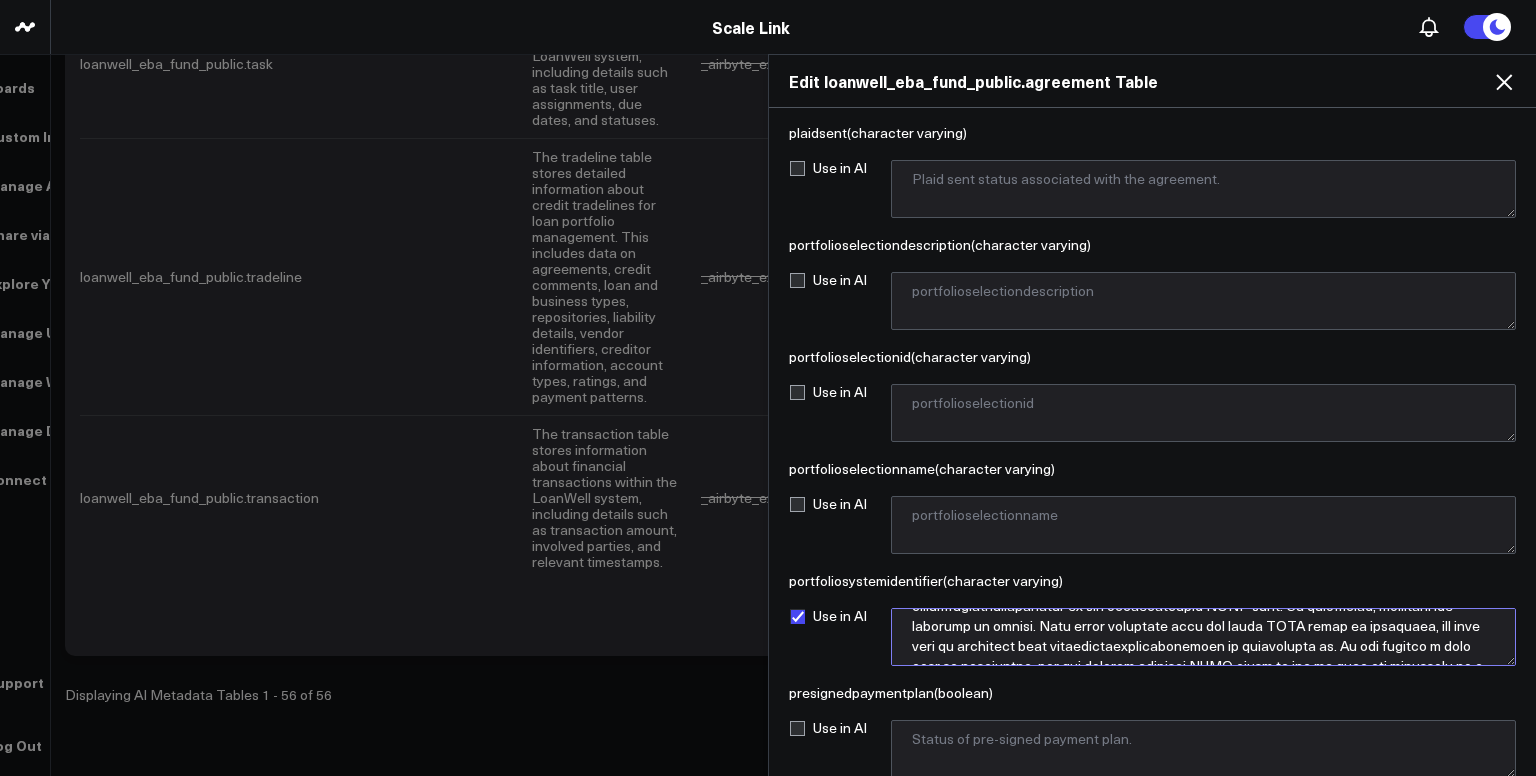 scroll, scrollTop: 91, scrollLeft: 0, axis: vertical 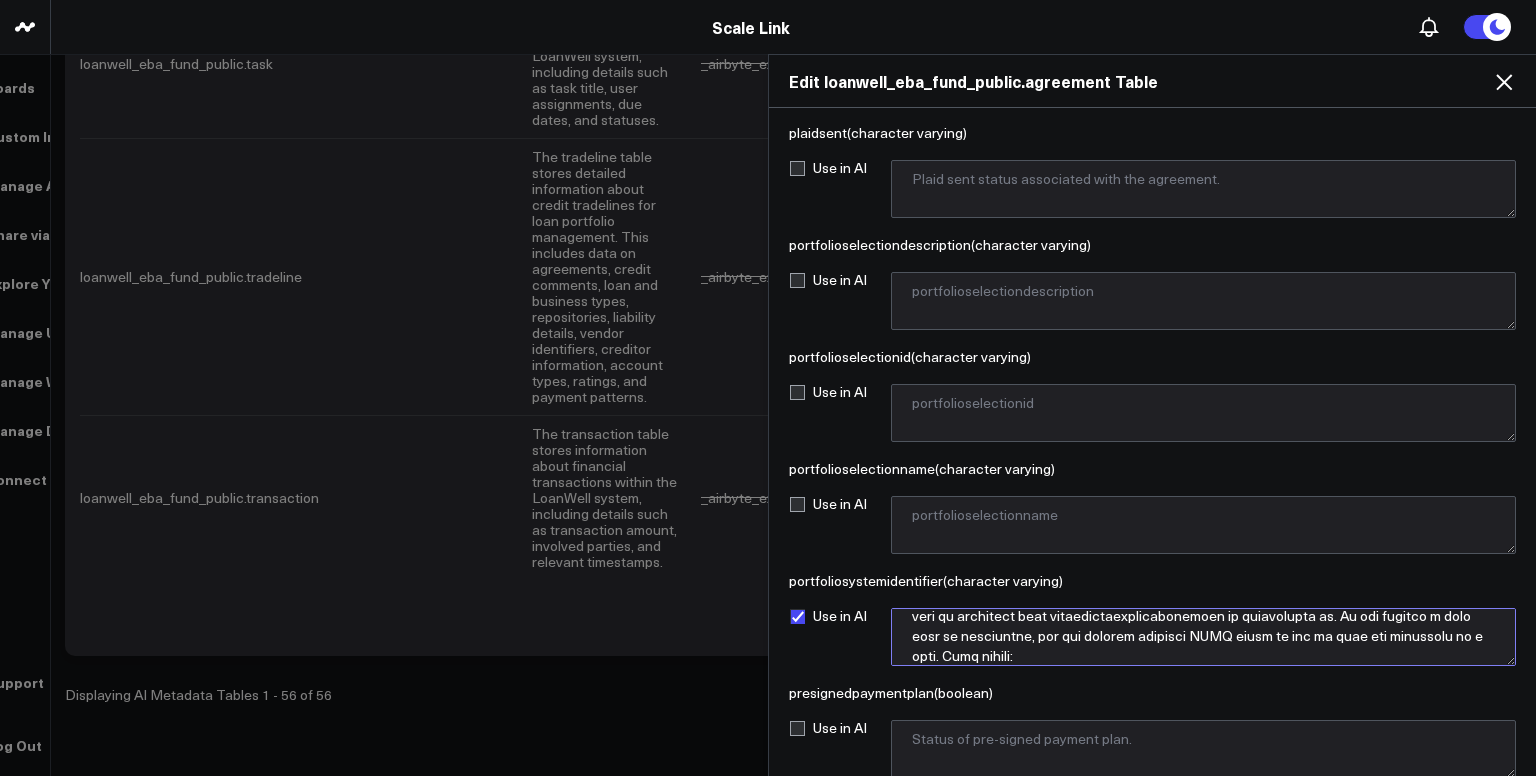 click at bounding box center [1203, 637] 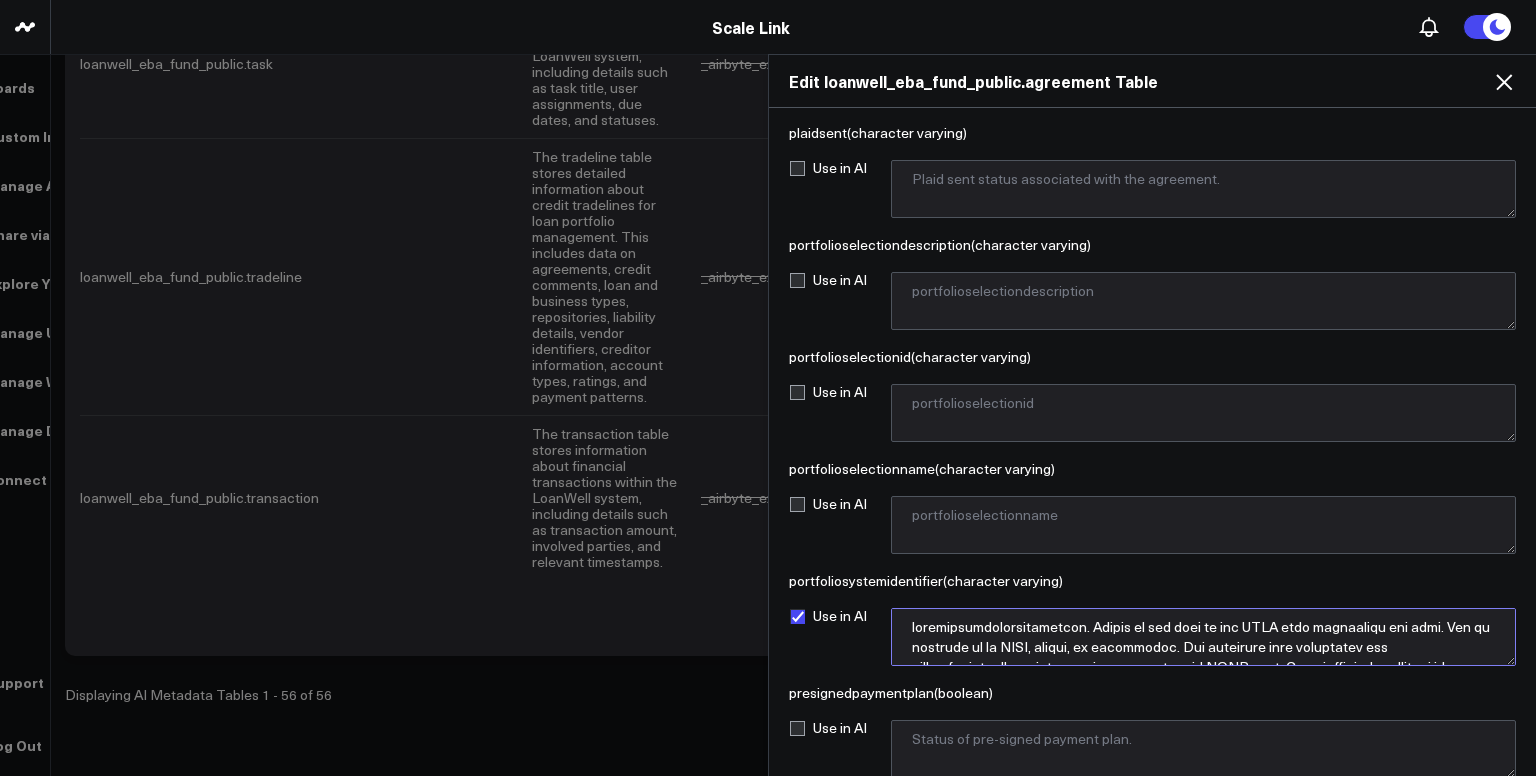 drag, startPoint x: 1095, startPoint y: 515, endPoint x: 1164, endPoint y: 504, distance: 69.87131 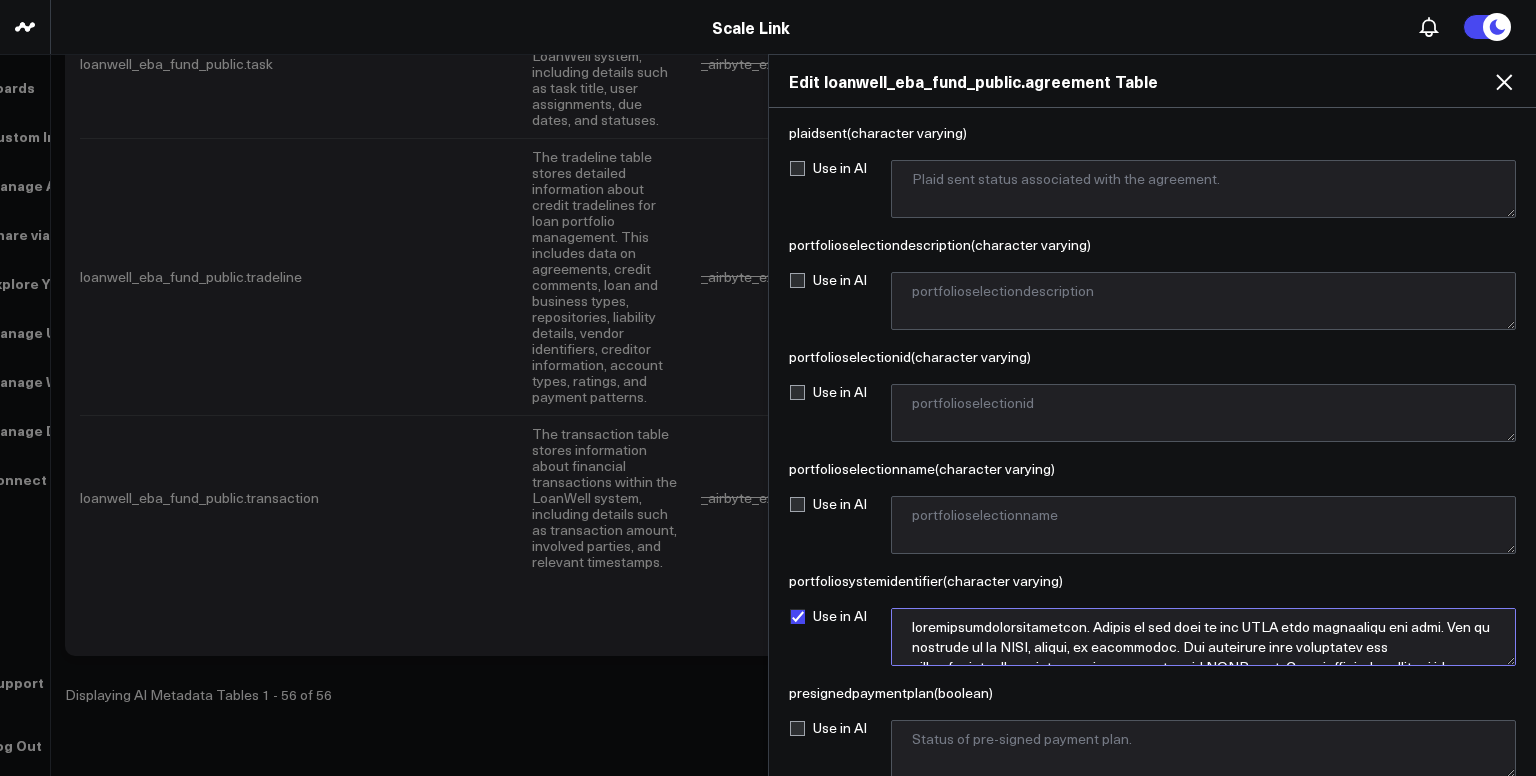 click at bounding box center (1203, 637) 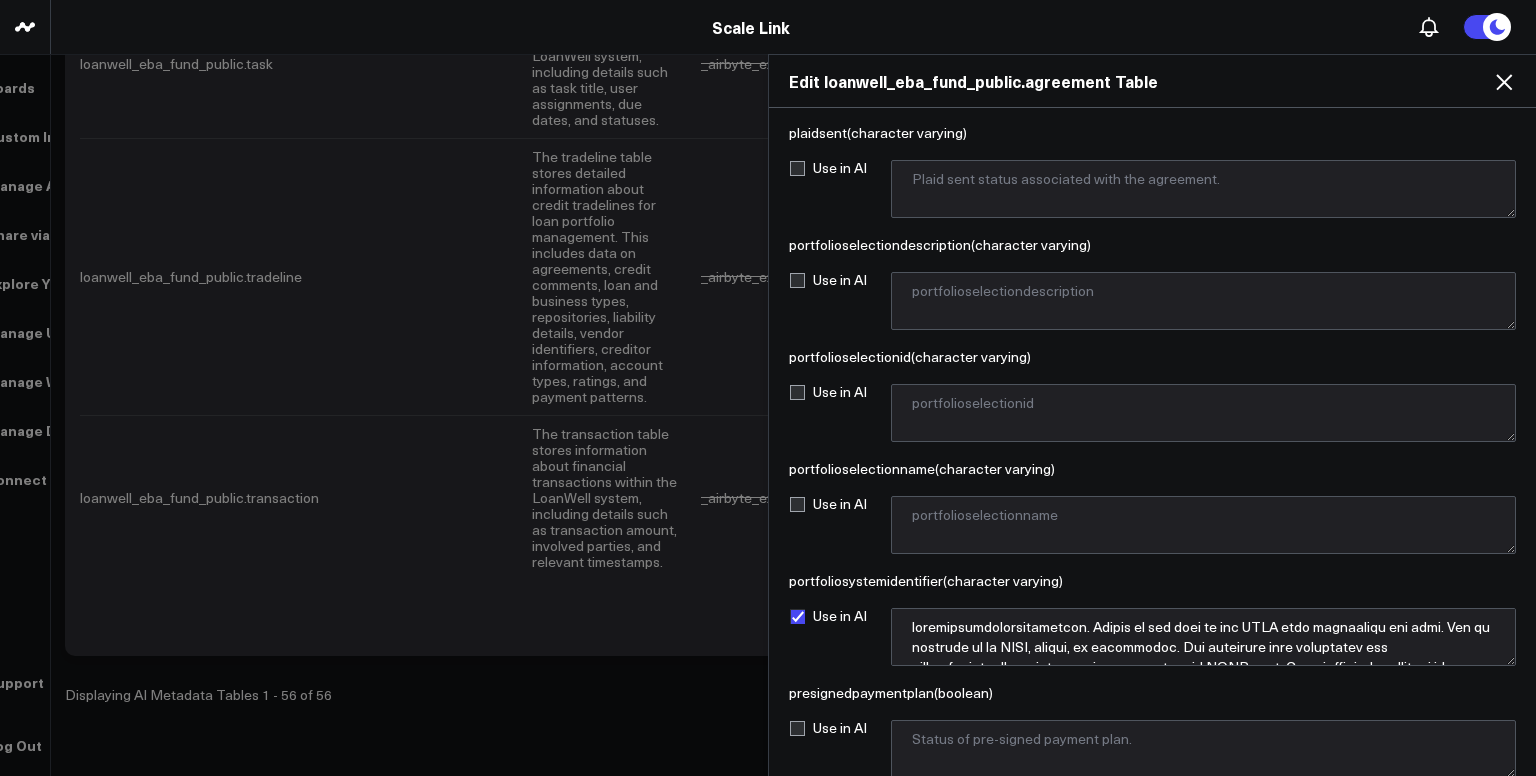 scroll, scrollTop: 409, scrollLeft: 0, axis: vertical 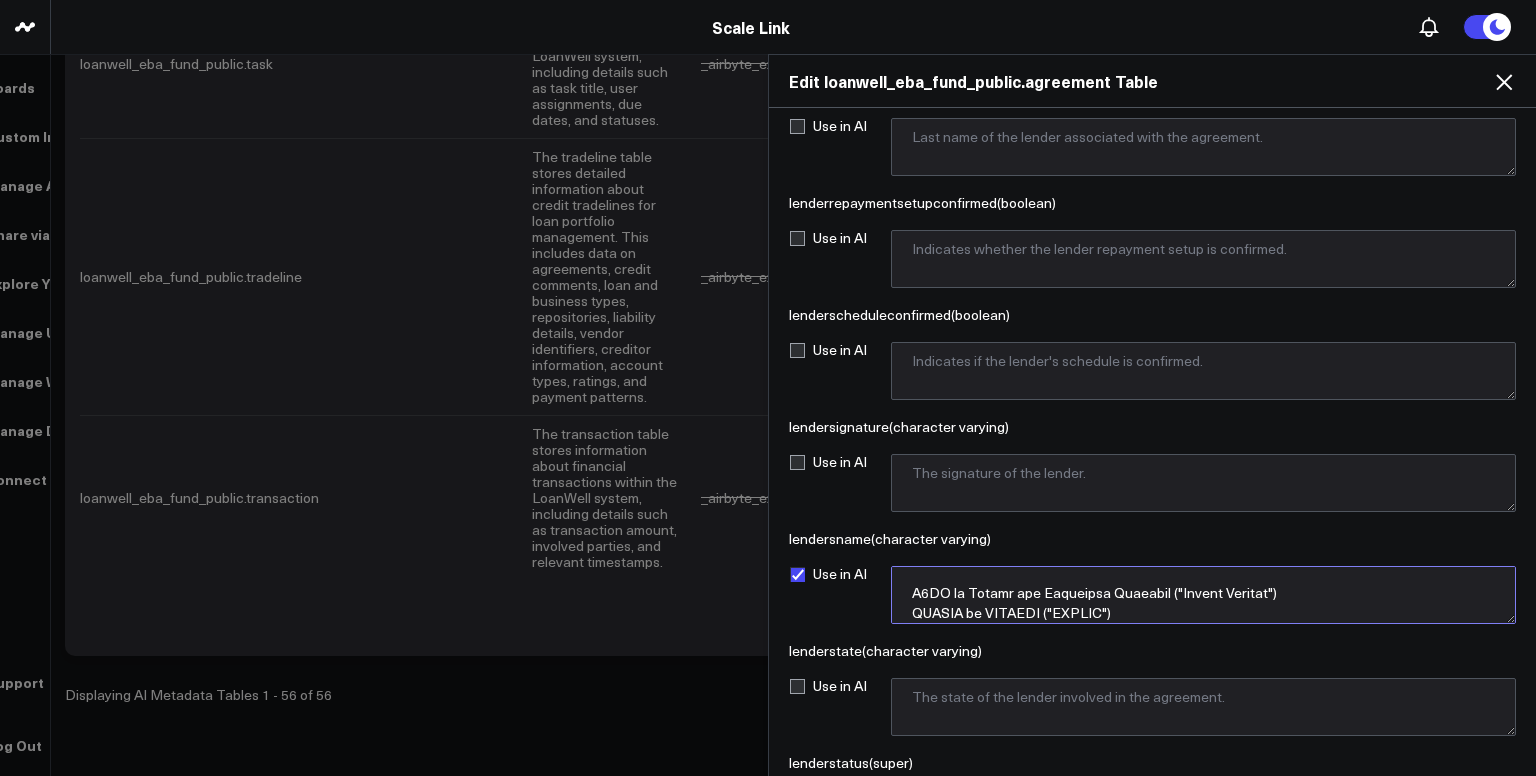 click at bounding box center (1203, 595) 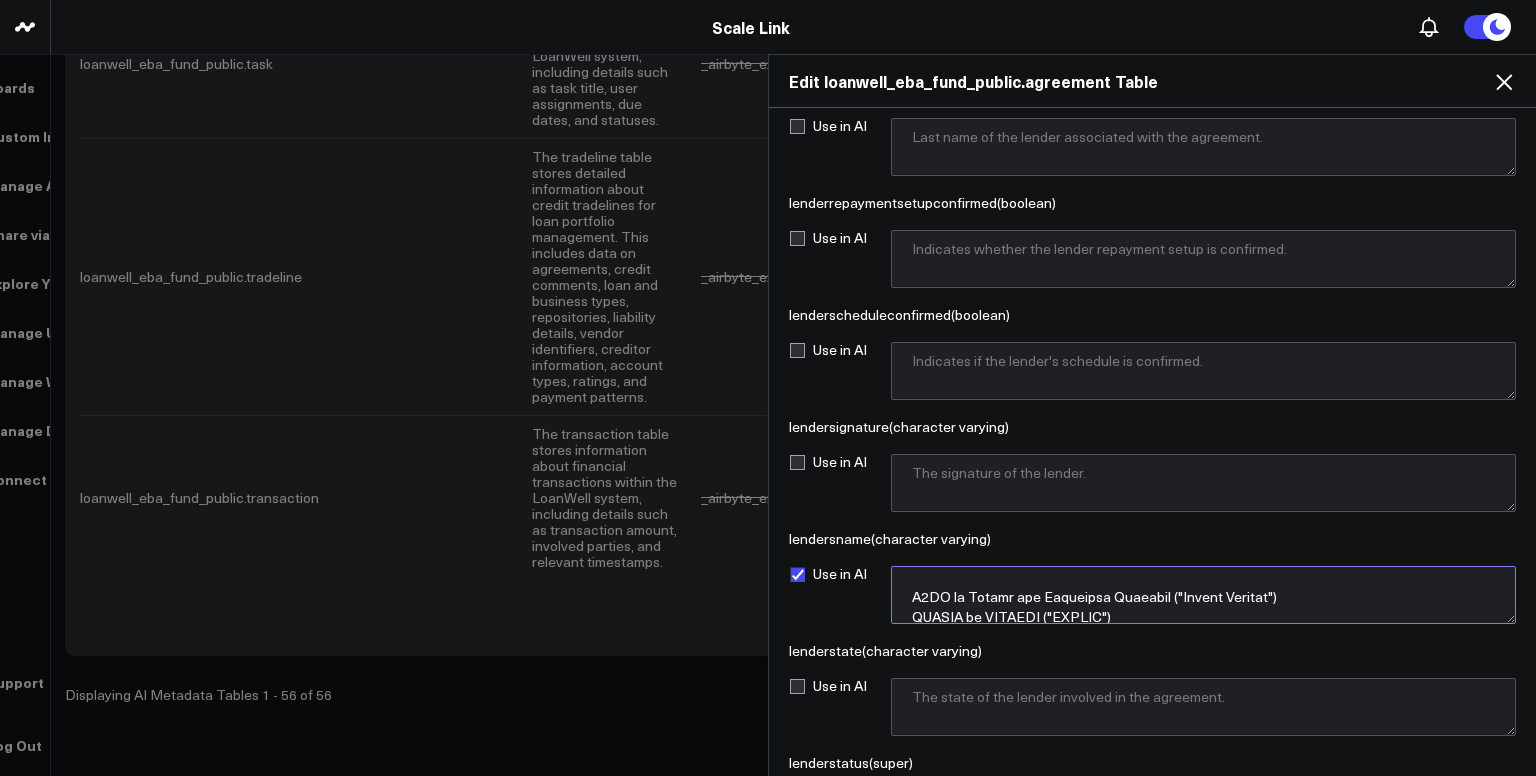 paste on "The following list translates the portfoliosystemidentifier to the corresponding CDFI name. In parentheses, nicknames are provided in quotes. When asked questions that use these CDFI names or nicknames, use this list to determine what portfoliosystemidentifier it corresponds to. If you receive a name that is unfamiliar, you may suggest possible CDFI names or ask if they are referring to a bank. List begins:" 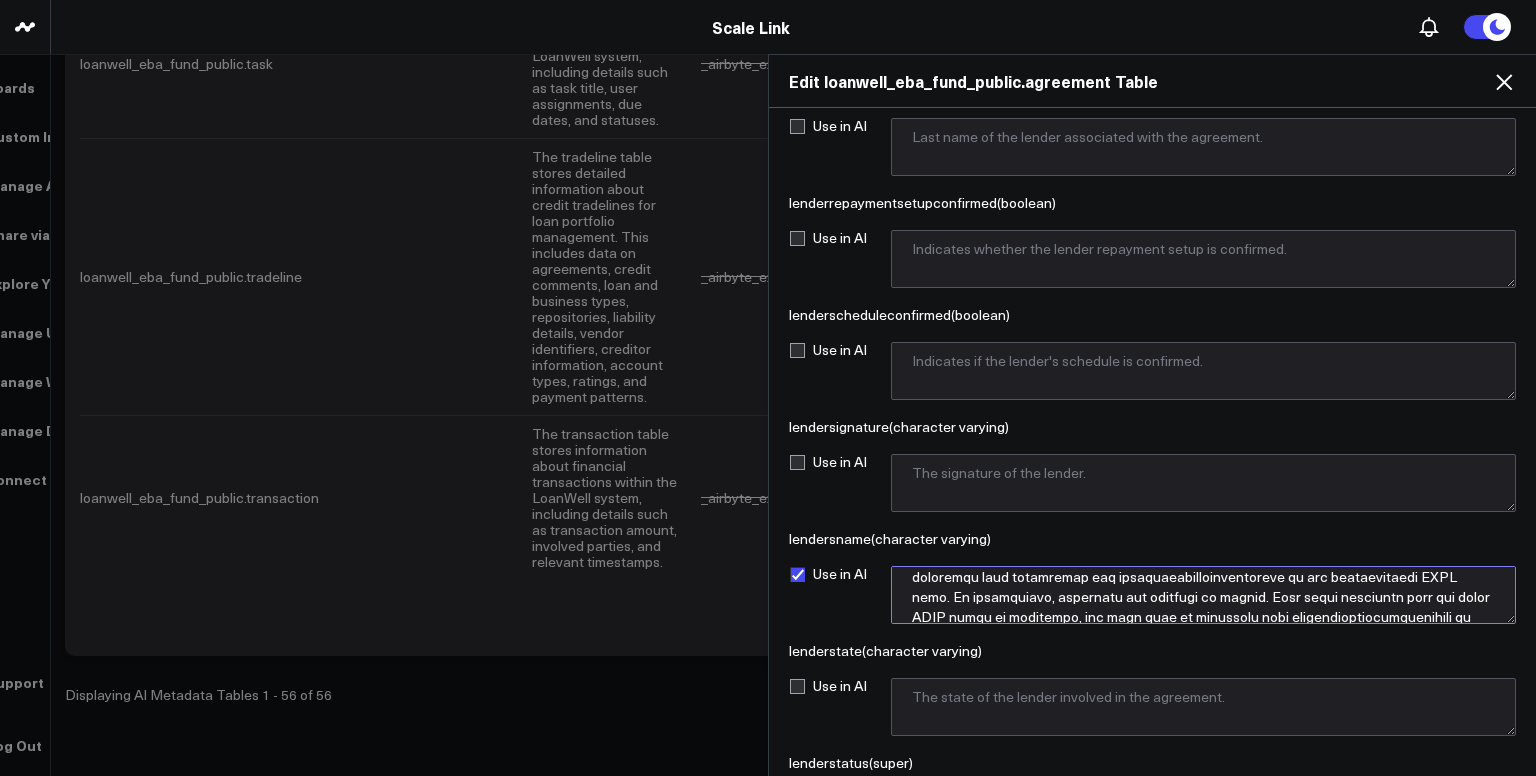 scroll, scrollTop: 67, scrollLeft: 0, axis: vertical 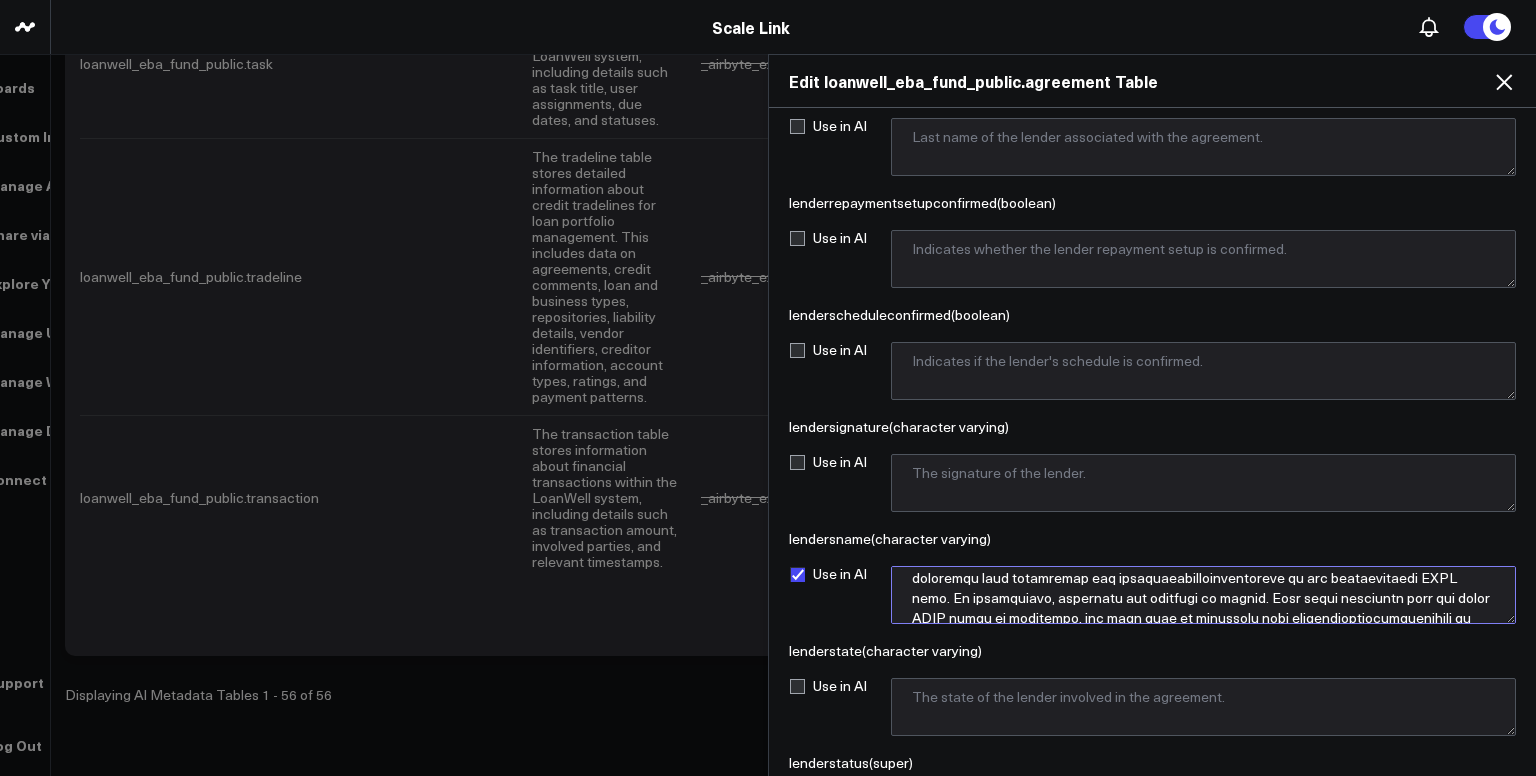 click at bounding box center (1203, 595) 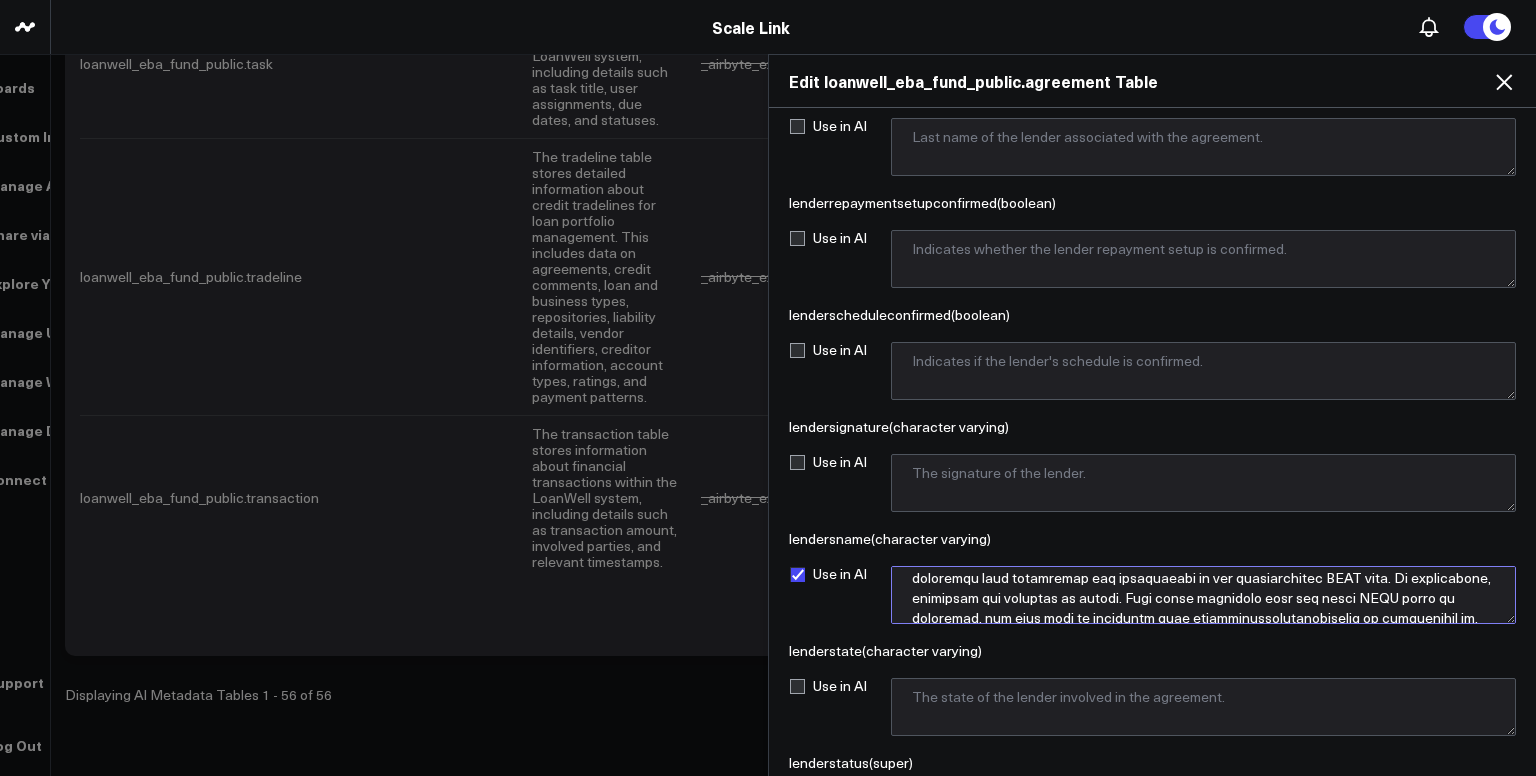 click at bounding box center [1203, 595] 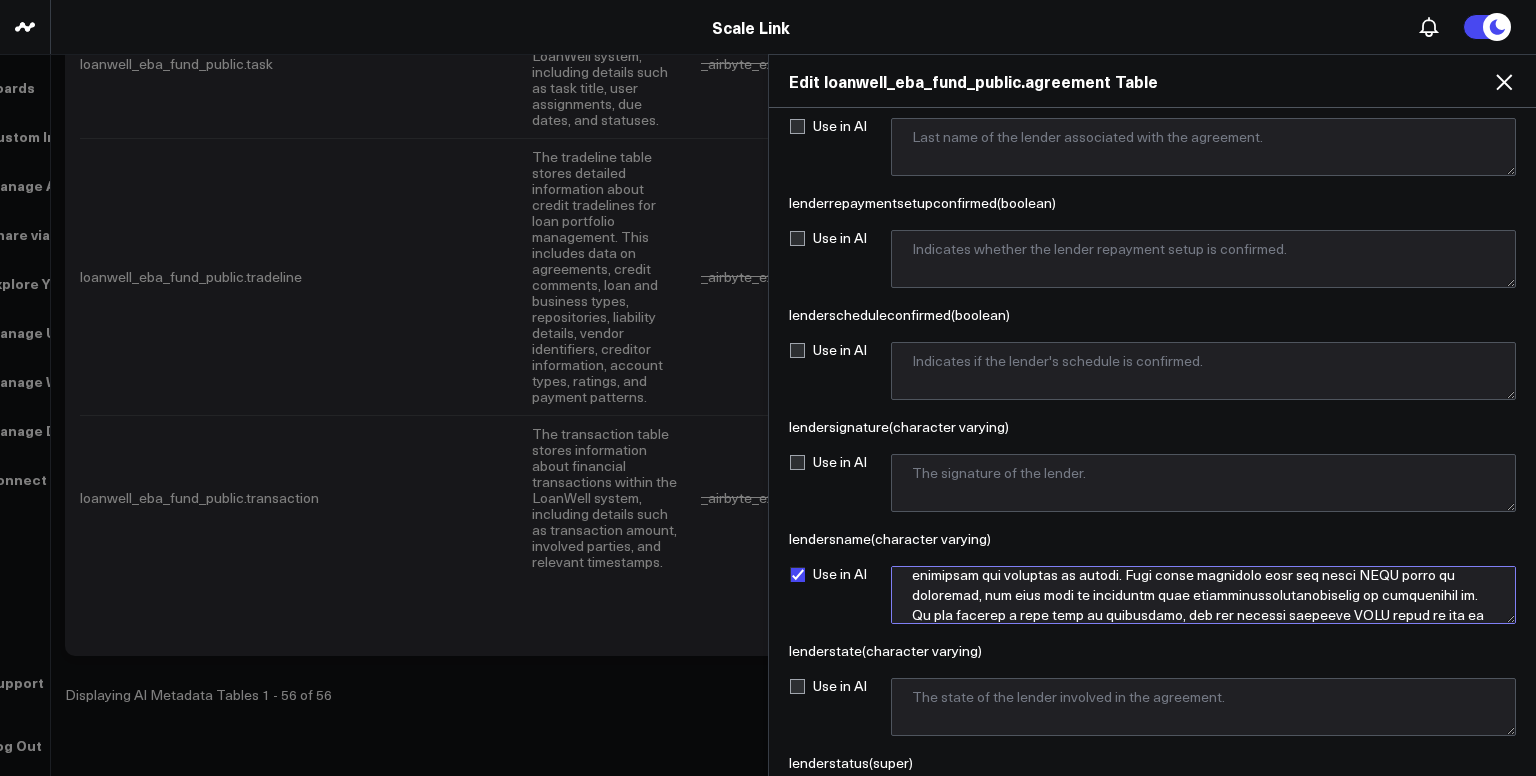 scroll, scrollTop: 92, scrollLeft: 0, axis: vertical 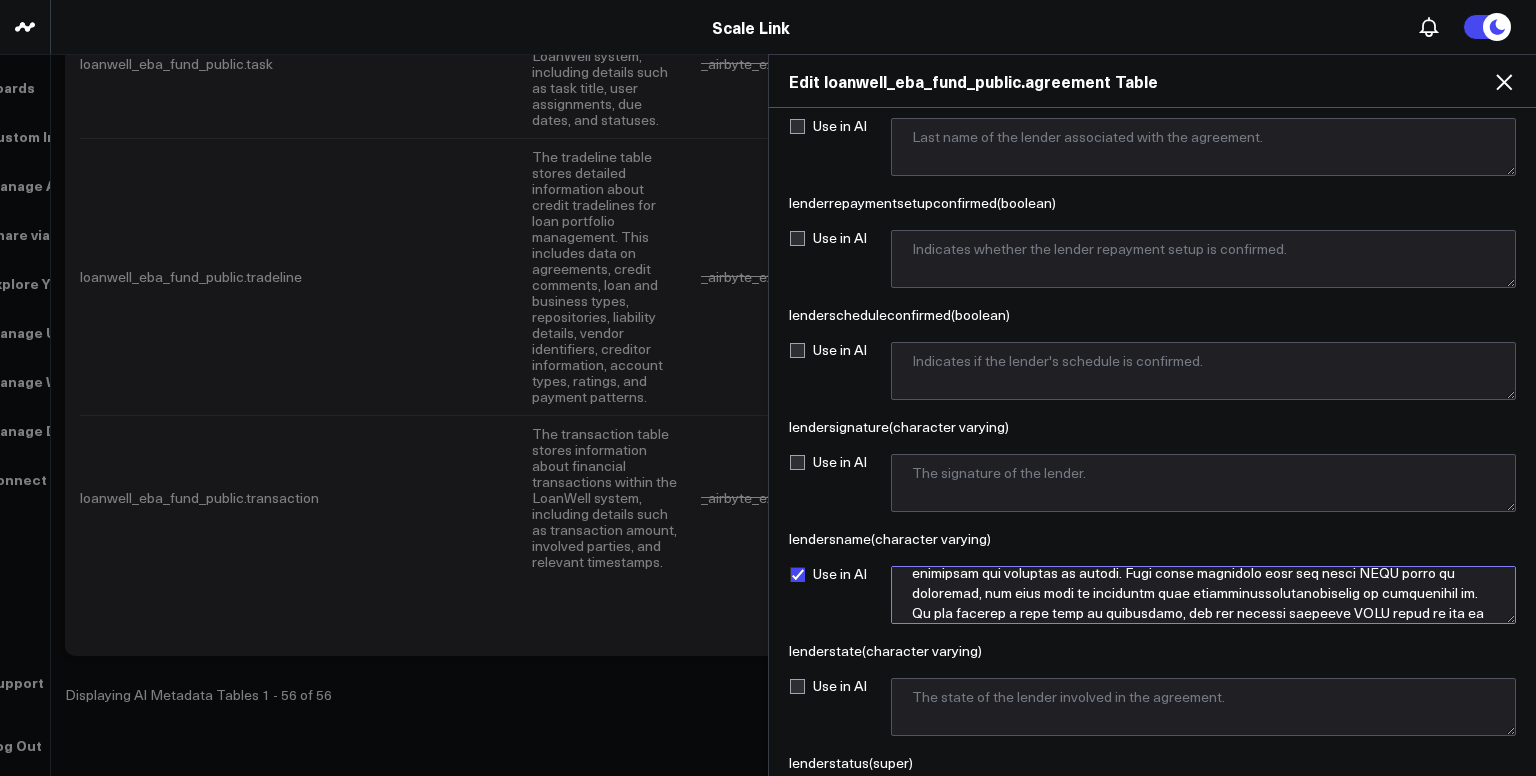 click at bounding box center [1203, 595] 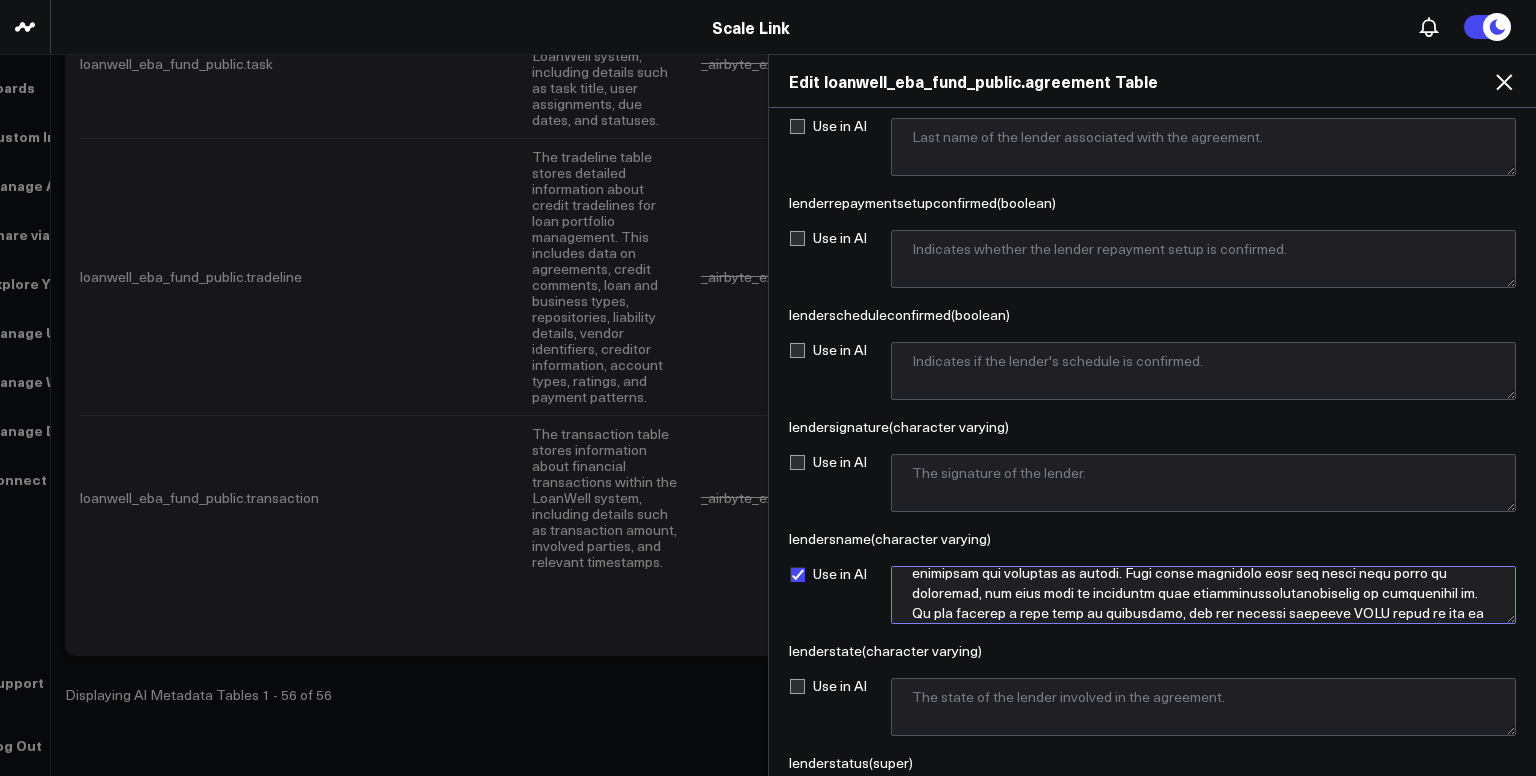 click at bounding box center (1203, 595) 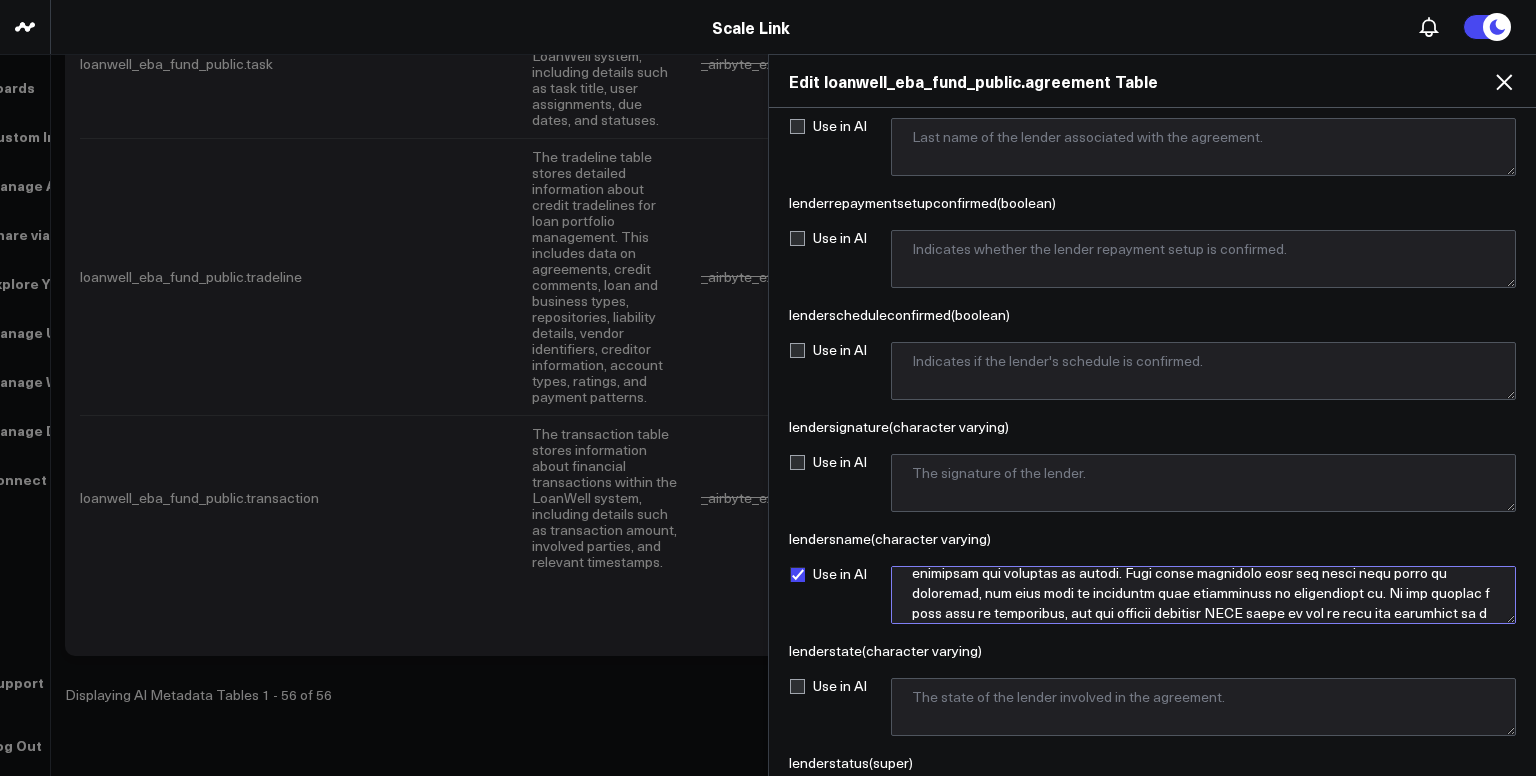 scroll, scrollTop: 112, scrollLeft: 0, axis: vertical 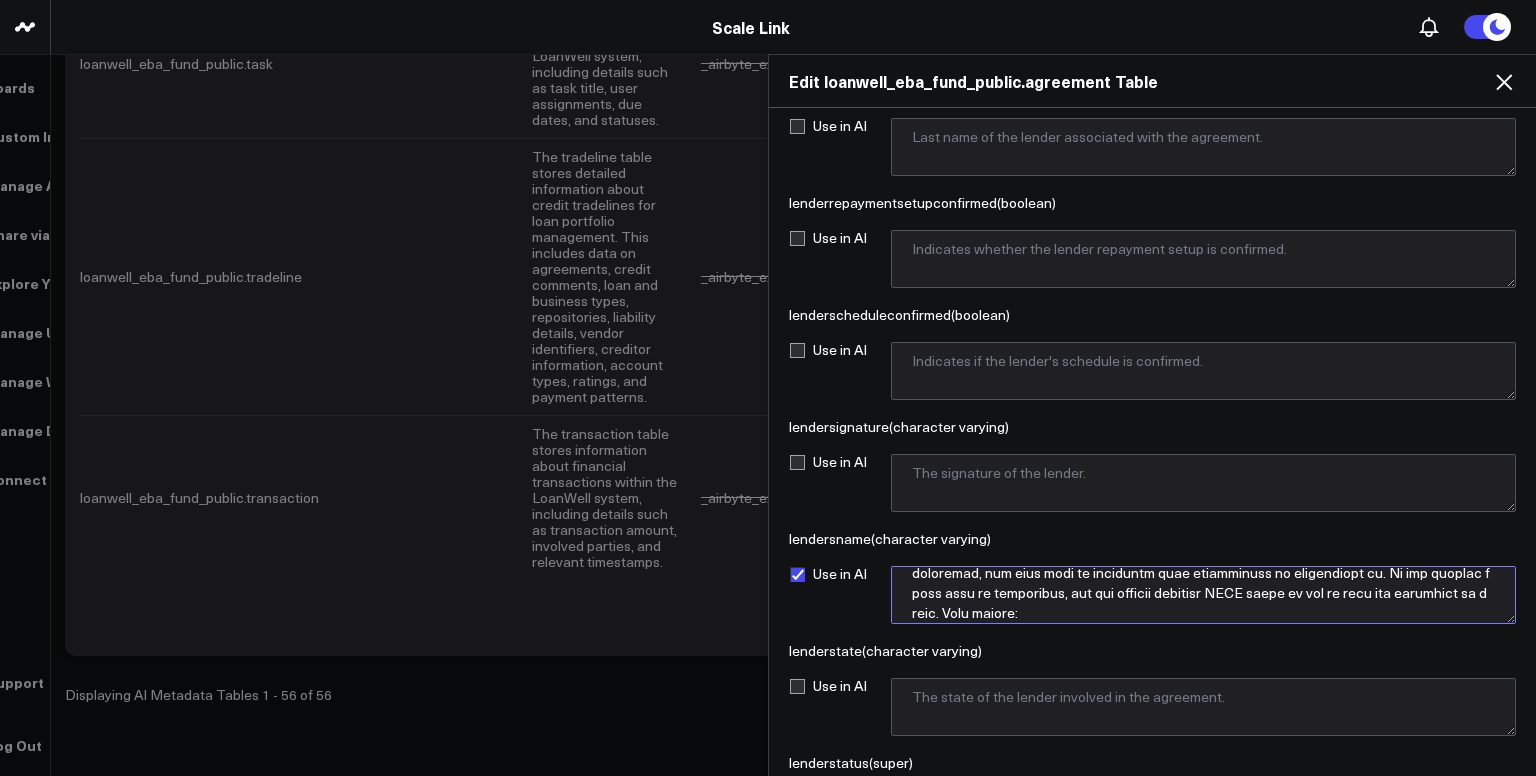 click at bounding box center [1203, 595] 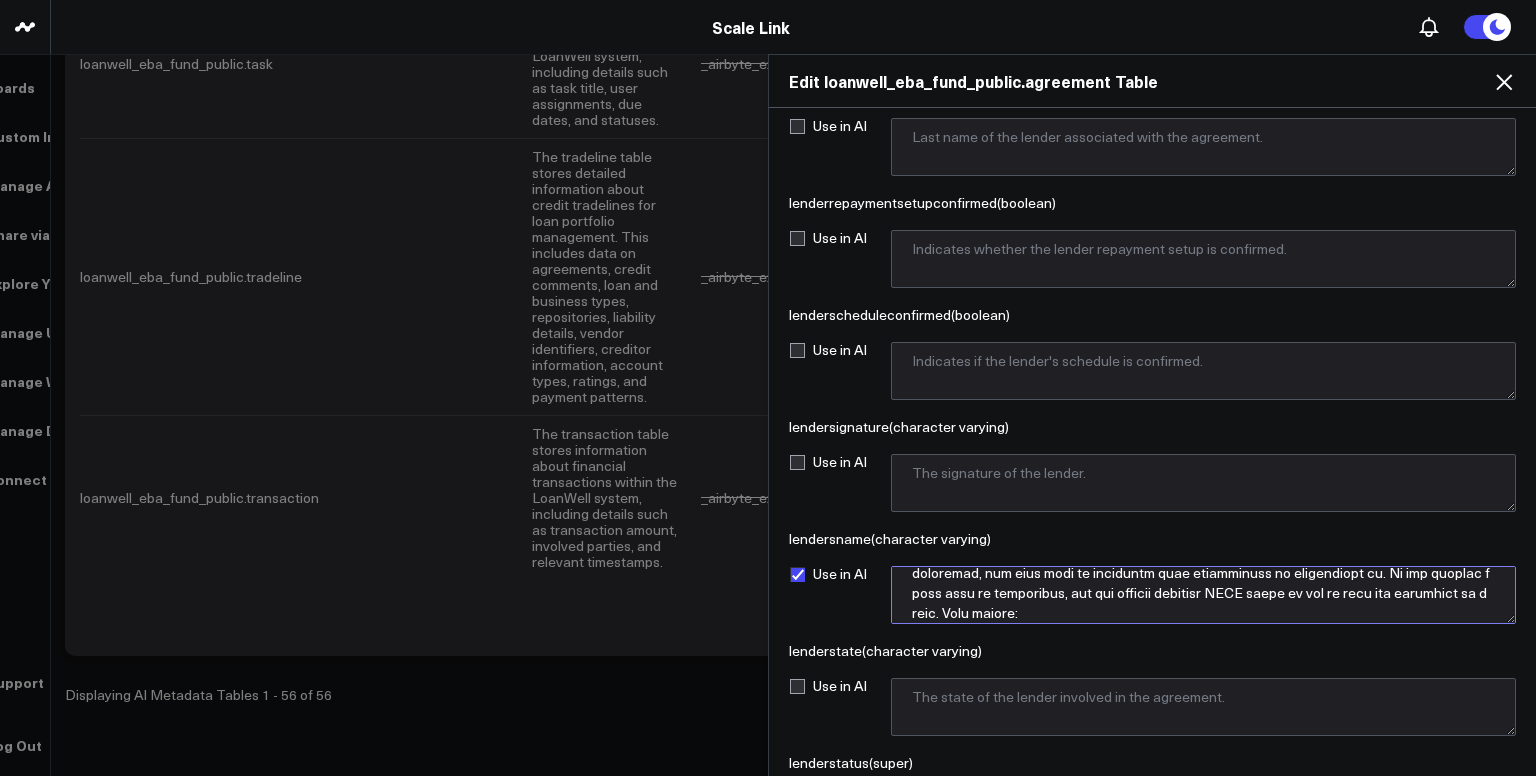 click at bounding box center (1203, 595) 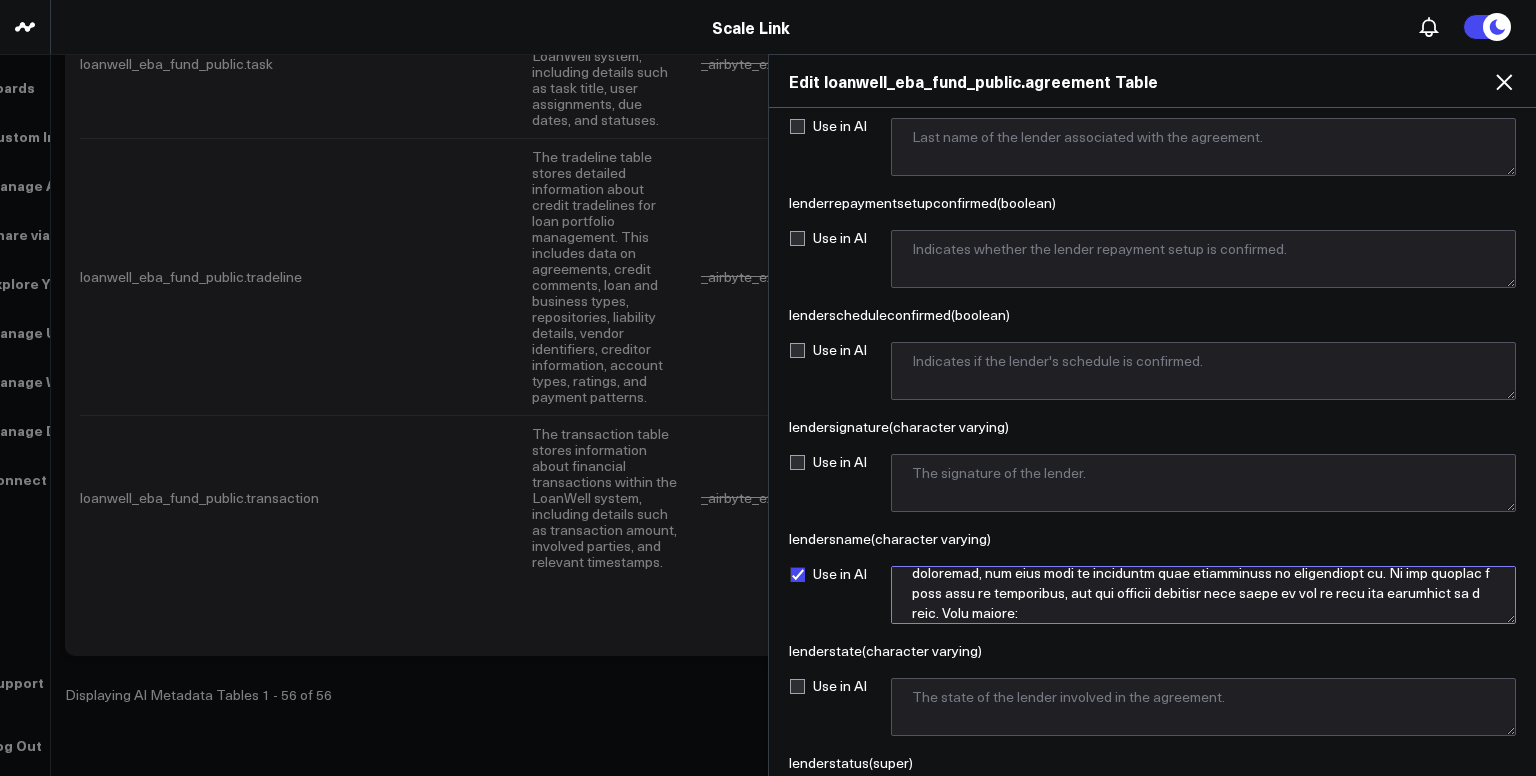 click at bounding box center [1203, 595] 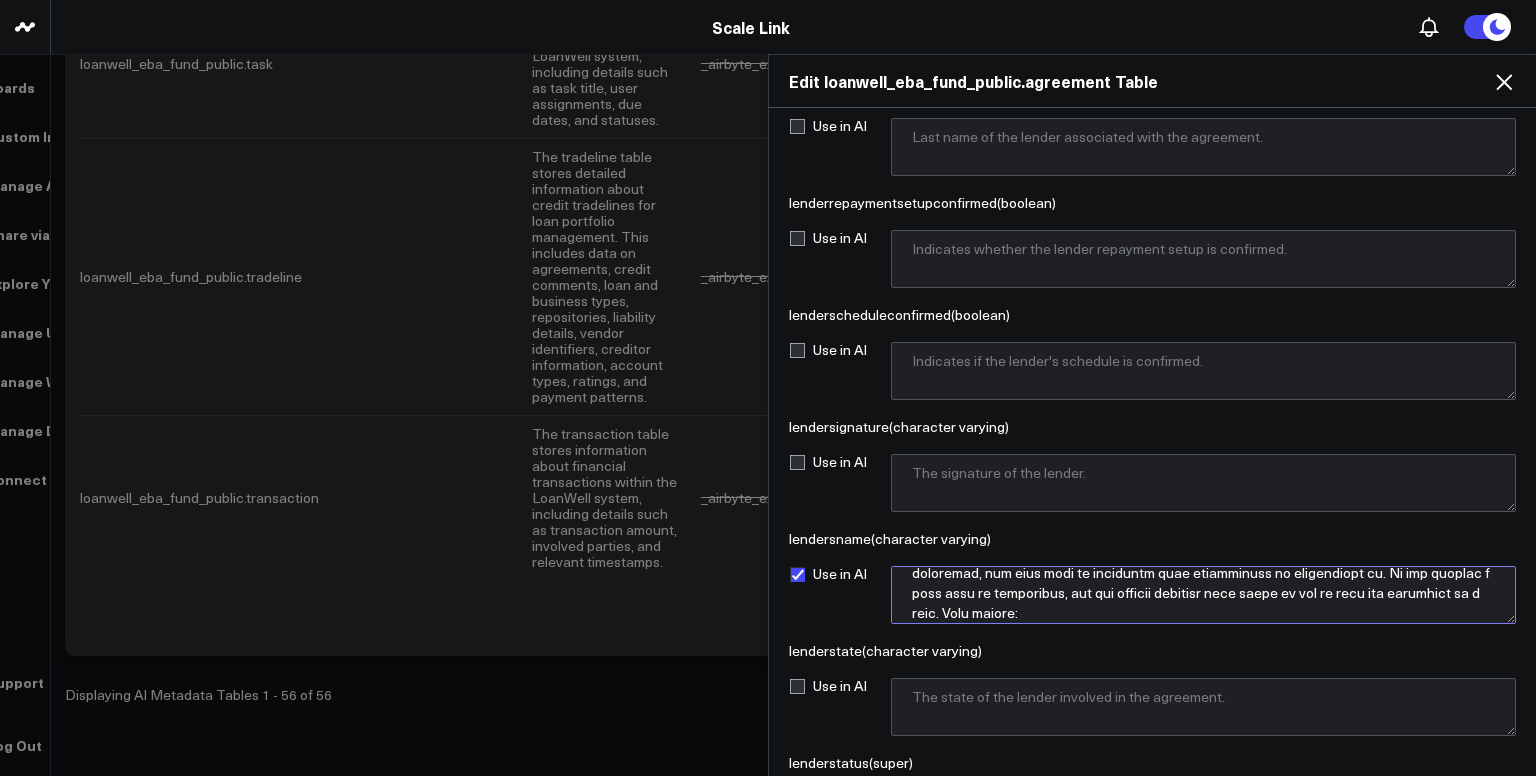 click at bounding box center [1203, 595] 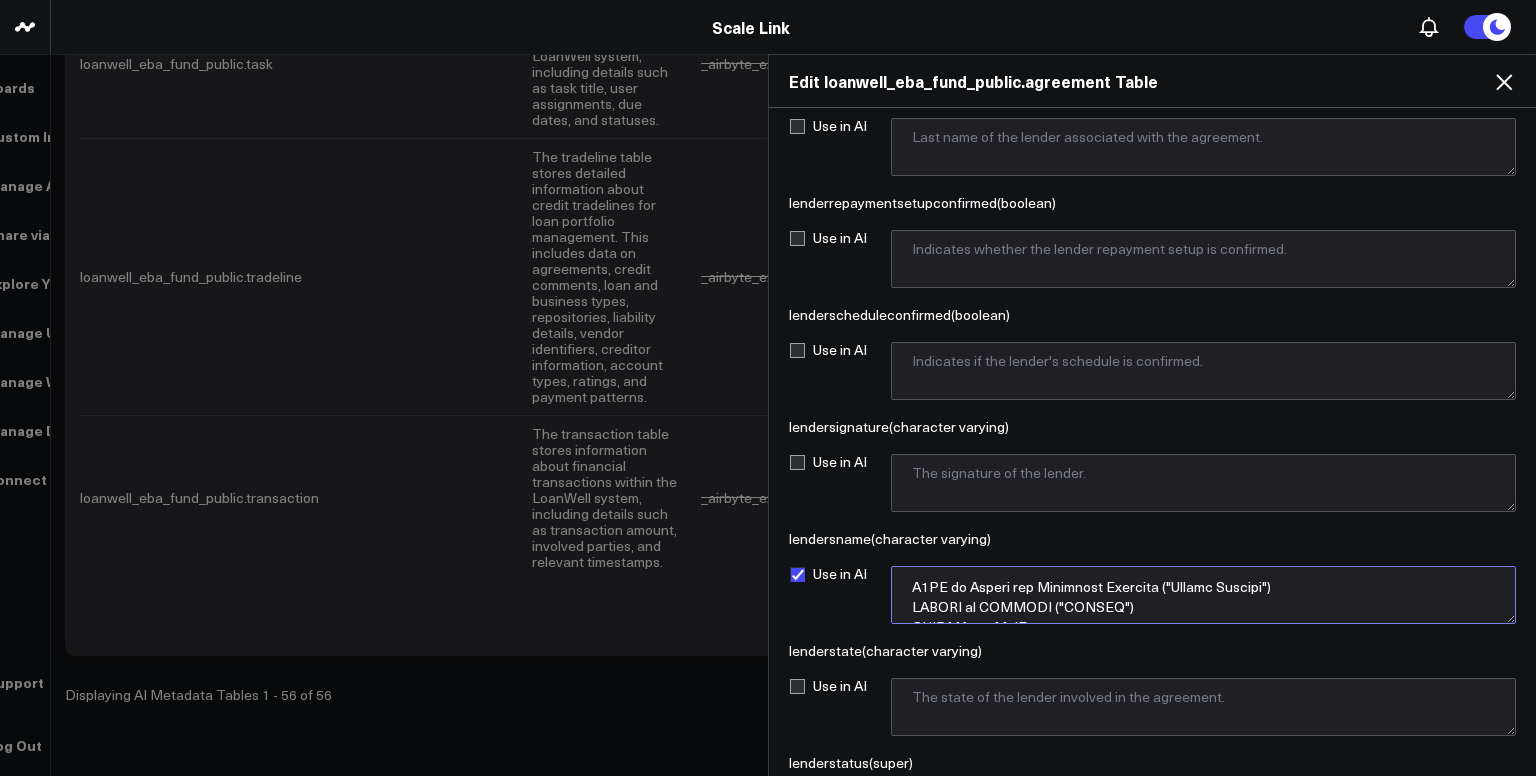 scroll, scrollTop: 191, scrollLeft: 0, axis: vertical 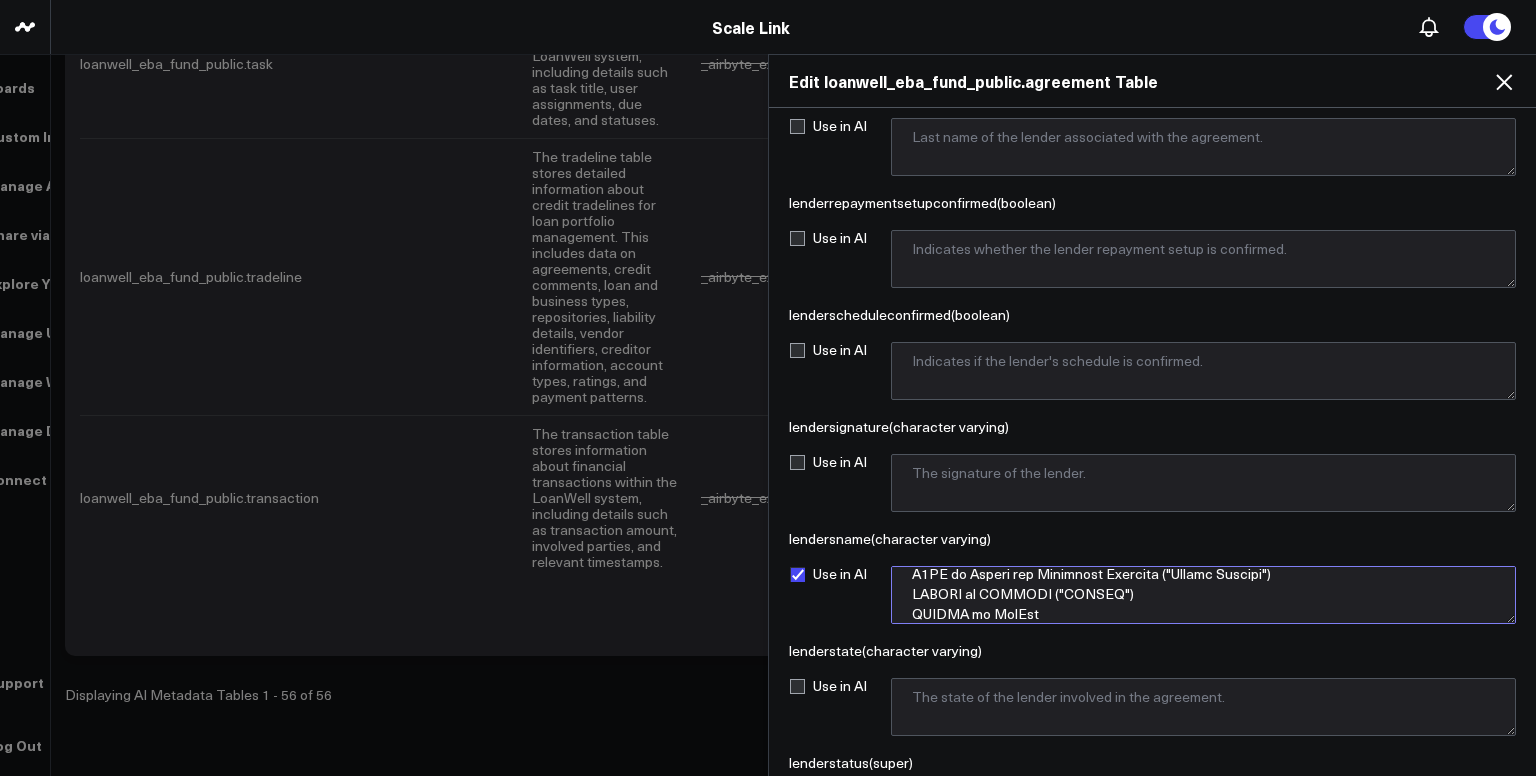 click at bounding box center [1203, 595] 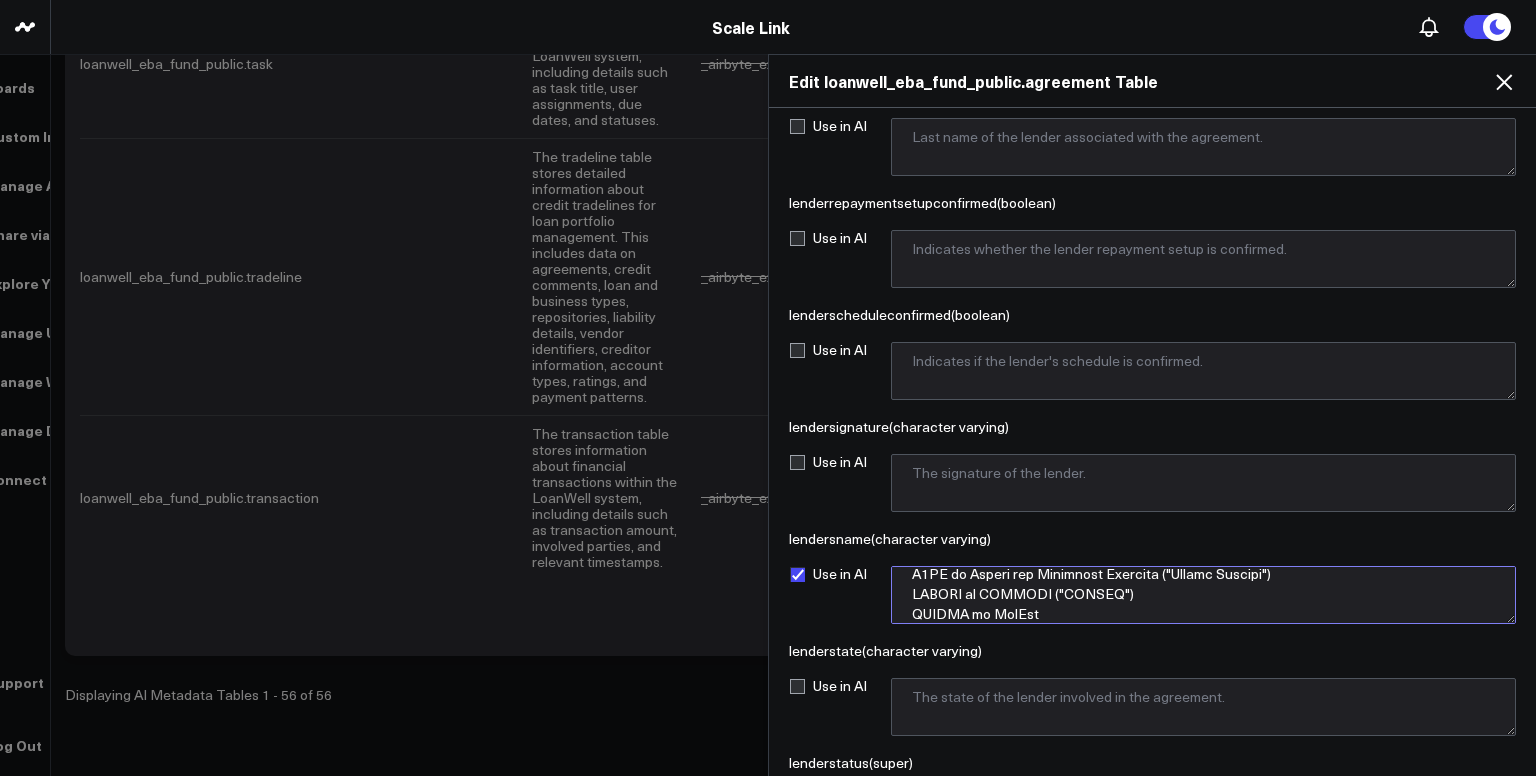 click at bounding box center (1203, 595) 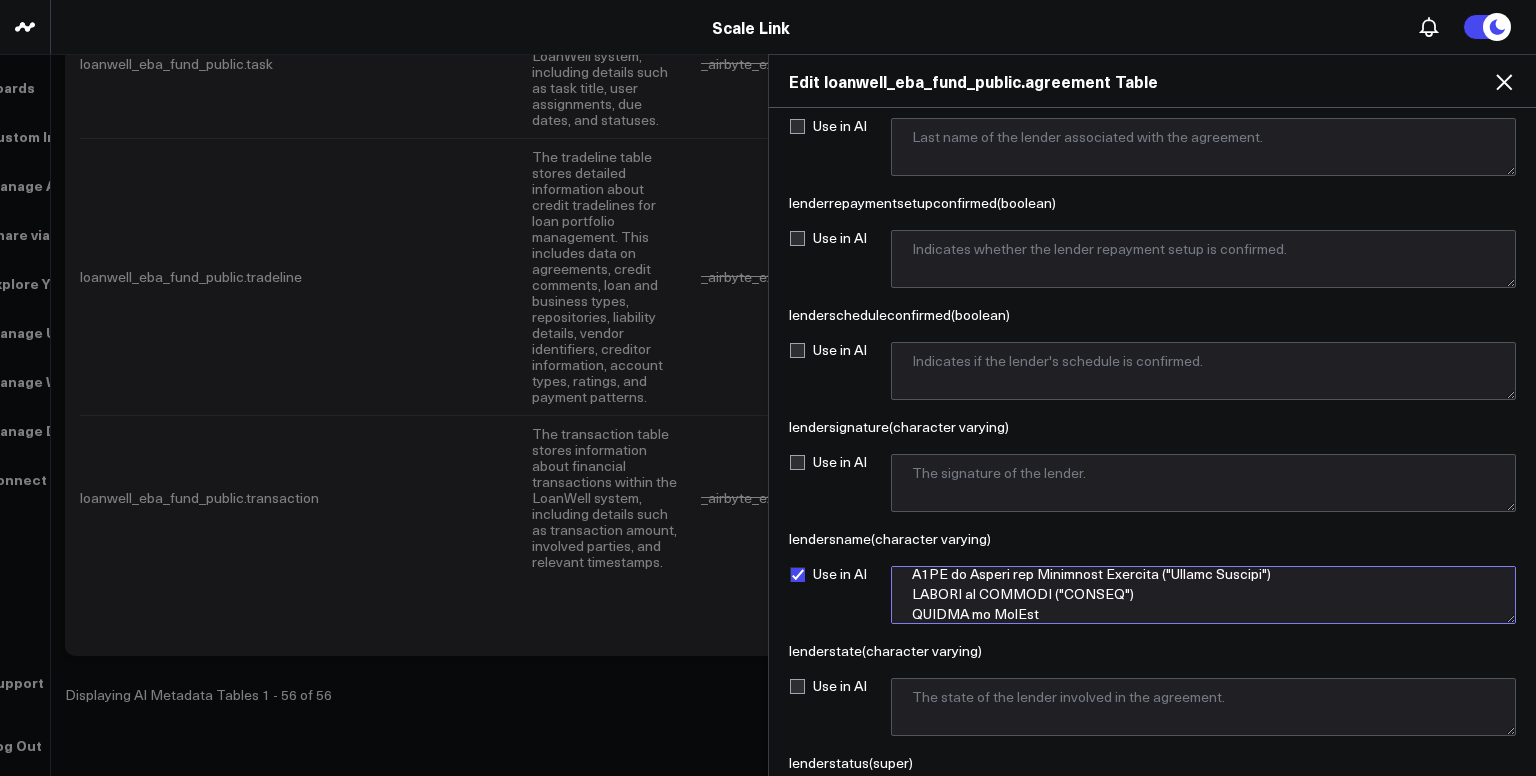click at bounding box center [1203, 595] 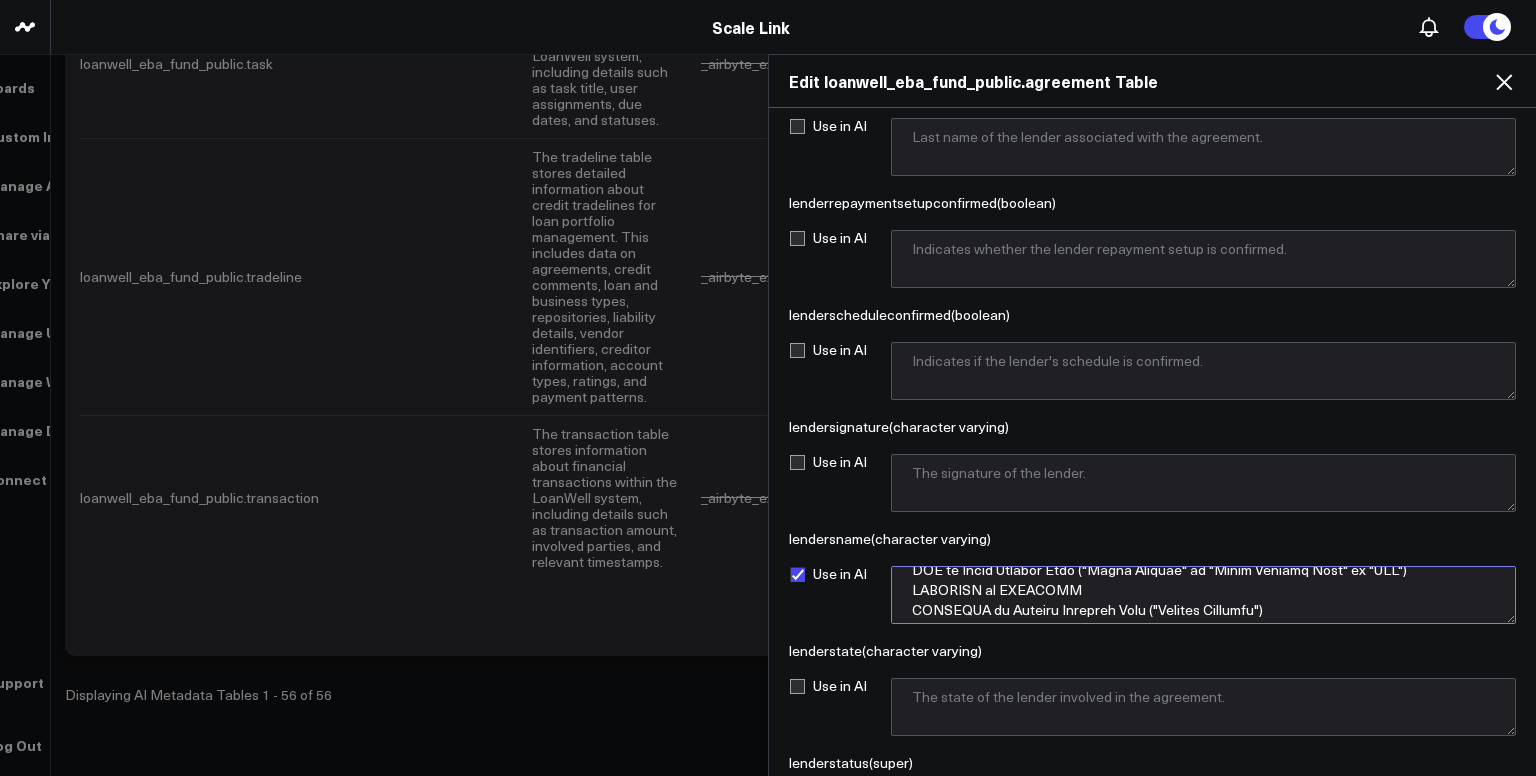 scroll, scrollTop: 876, scrollLeft: 0, axis: vertical 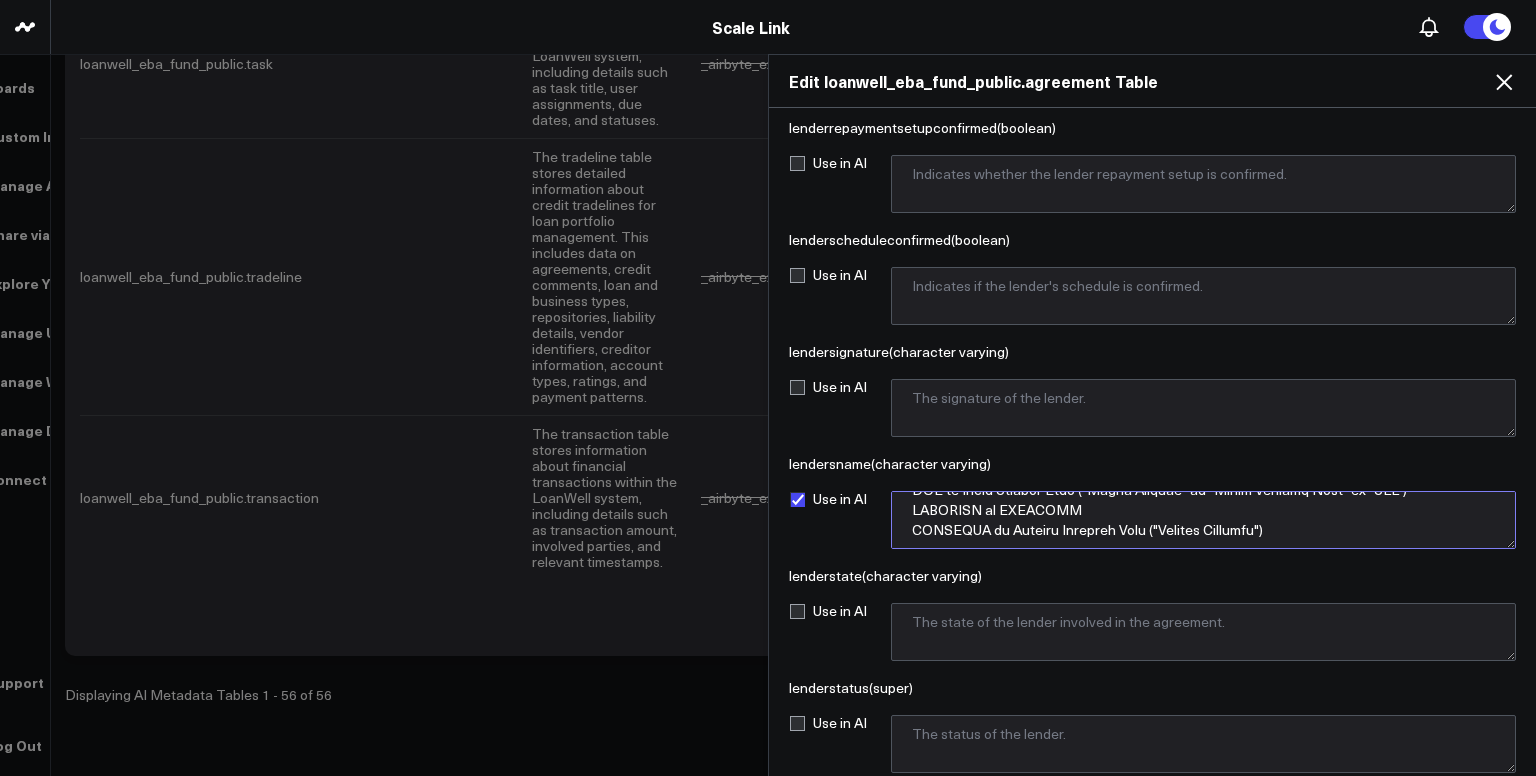 click at bounding box center [1203, 520] 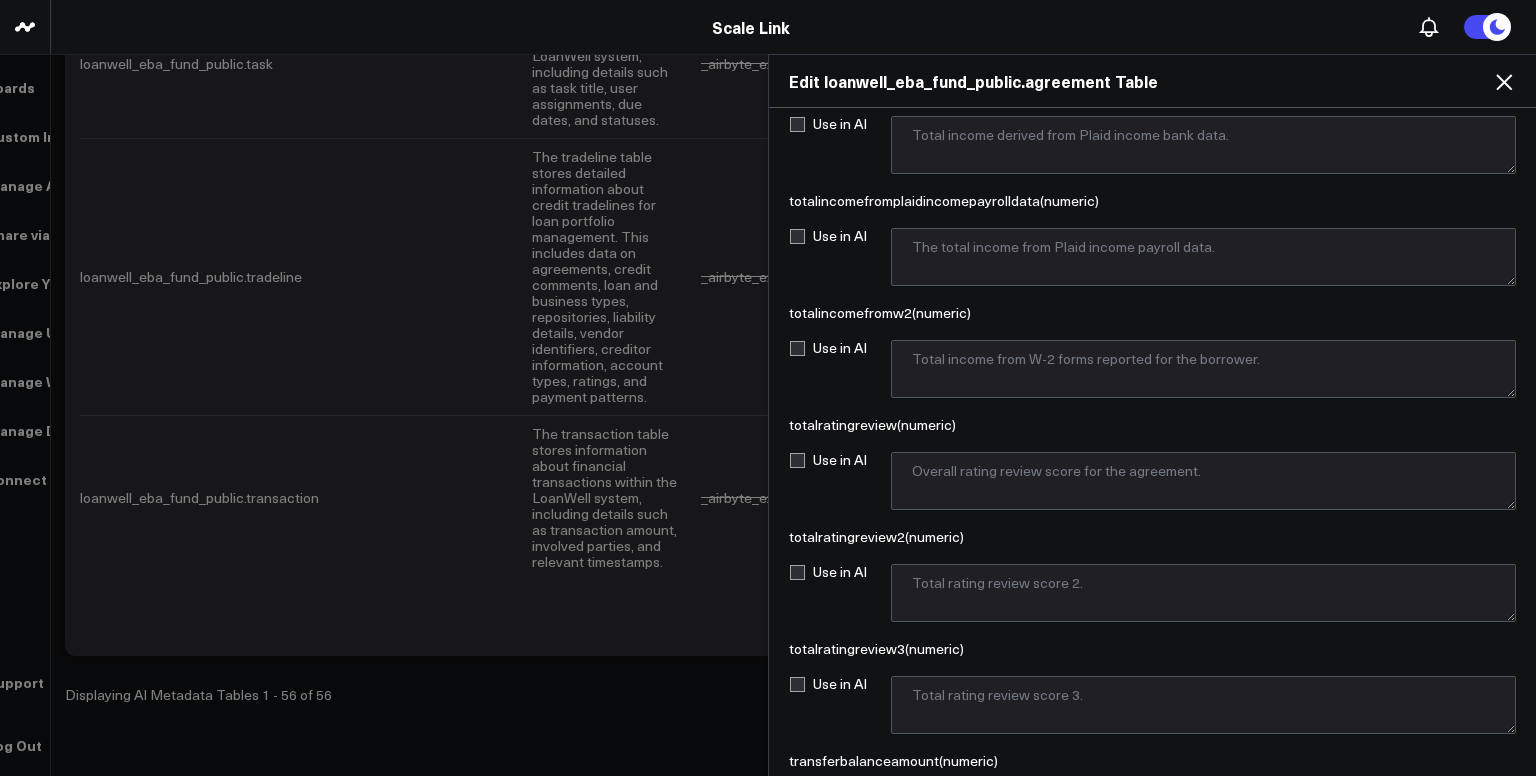 scroll, scrollTop: 48459, scrollLeft: 0, axis: vertical 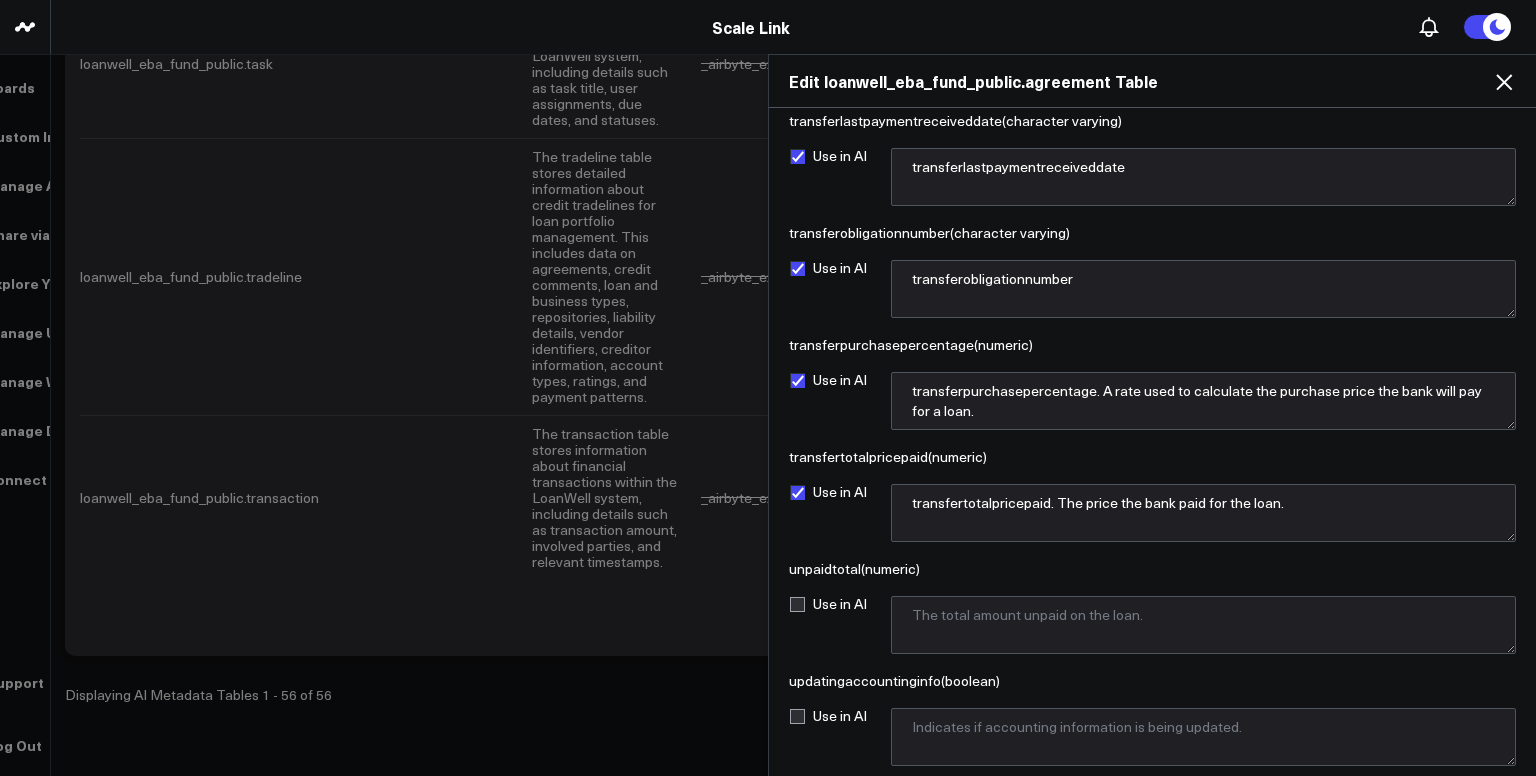 type on "lendersname. Contains the name of the bank that owns the loan. If this is blank, Scale Link still owns the loan. If this is not blank, Scale Link purchased the loan and sold it to a bank. If a question is asked about a bank's loans, filter loans by the bank name using lendersname. The following list translates the lendersname to the corresponding bank name. In parentheses, nicknames are provided in quotes. When asked questions that use these bank names or nicknames, use this list to determine what lendersname it corresponds to. If you receive a name that is unfamiliar, you may suggest possible bank names or ask if they are referring to a CDFI. List begins:
A4CB is Allies for Community Business ("Accion [GEOGRAPHIC_DATA]")
ACCESO is ACCESSO ("NALCAB")
ALTCAP is AltCap
BANESCO is Banesco
BANKUNIT is BankUnited
BYLINE is Byline Bank ("Byline")
CACOMMER is Commercial Bank of [US_STATE] ("CBC")
CFSB is Community Financial Services Bank ("CFSB")
CIBC is Canadian Imperial Bank of Commerce ("CIBC")
CITYWIDE is Citywide Ban..." 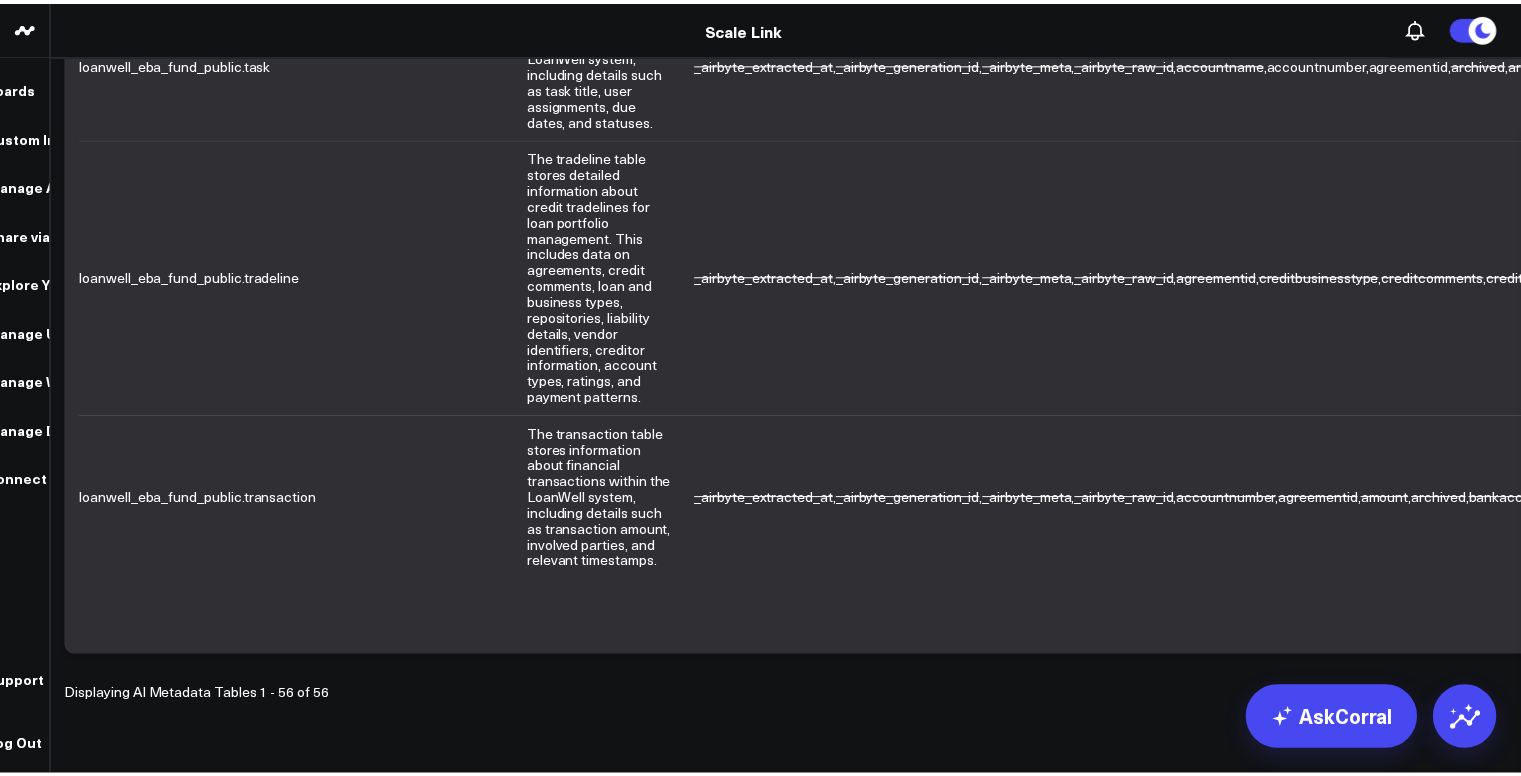 scroll, scrollTop: 24035, scrollLeft: 0, axis: vertical 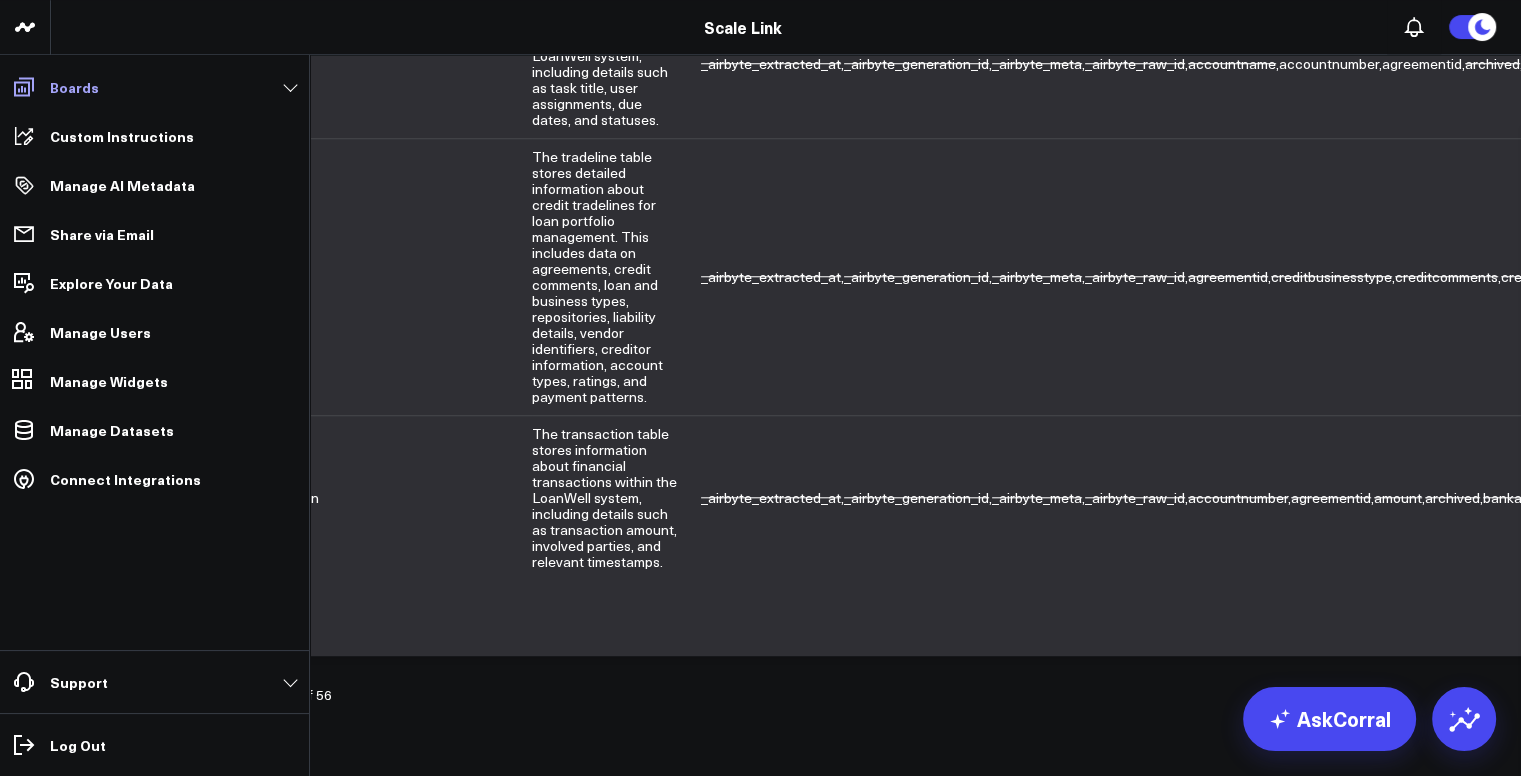 click on "Boards" at bounding box center [74, 87] 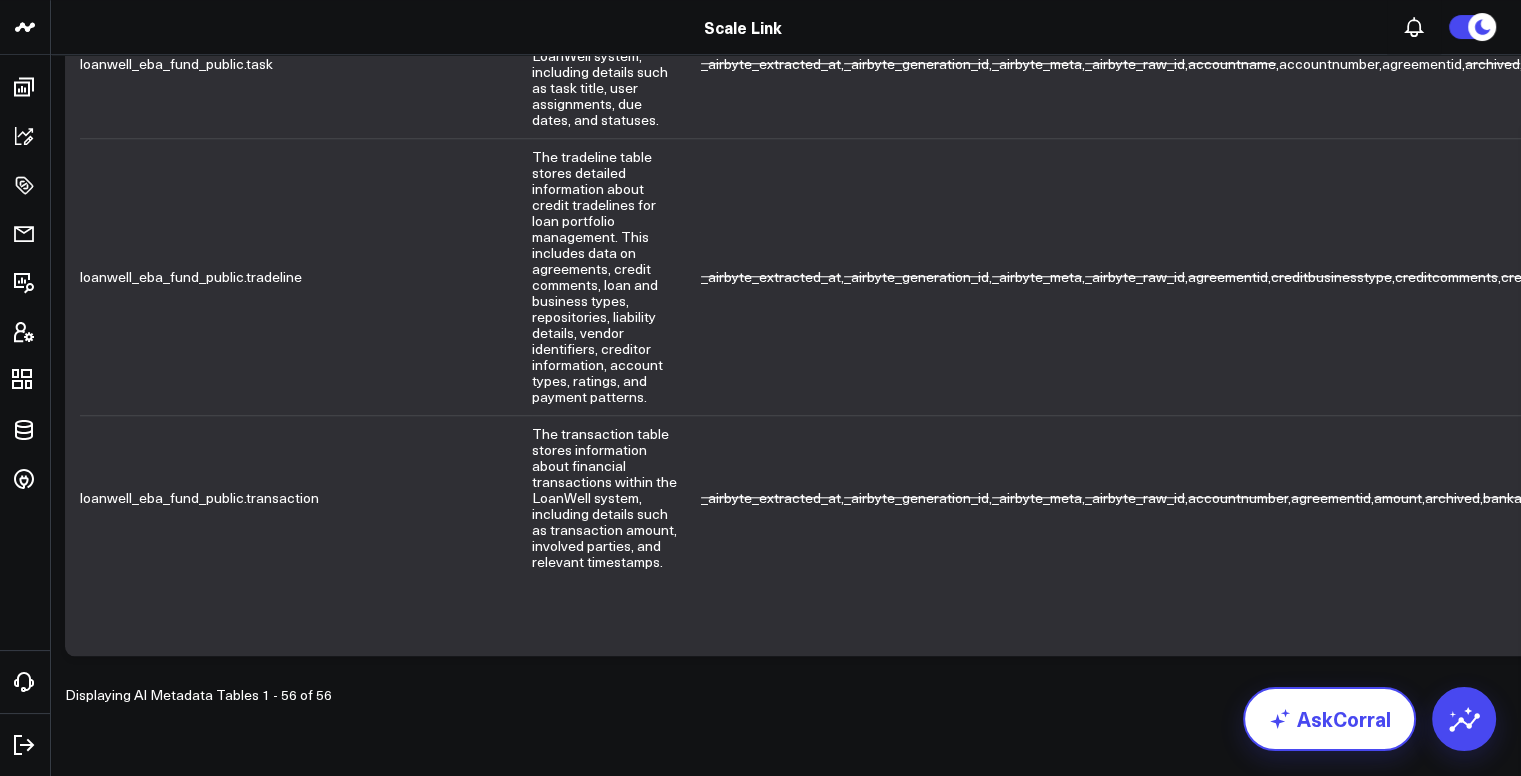 click on "AskCorral" at bounding box center [1329, 719] 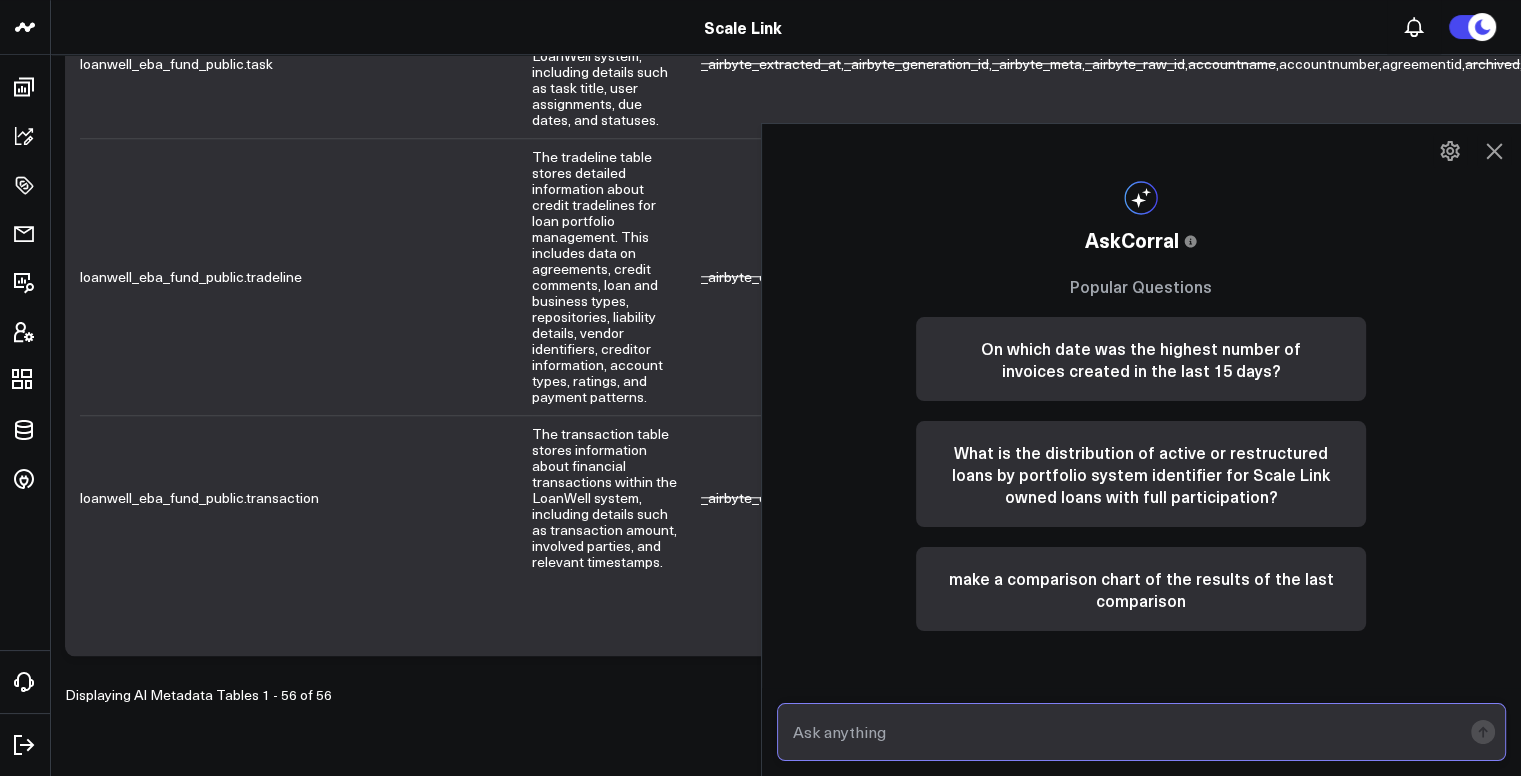 click at bounding box center (1125, 732) 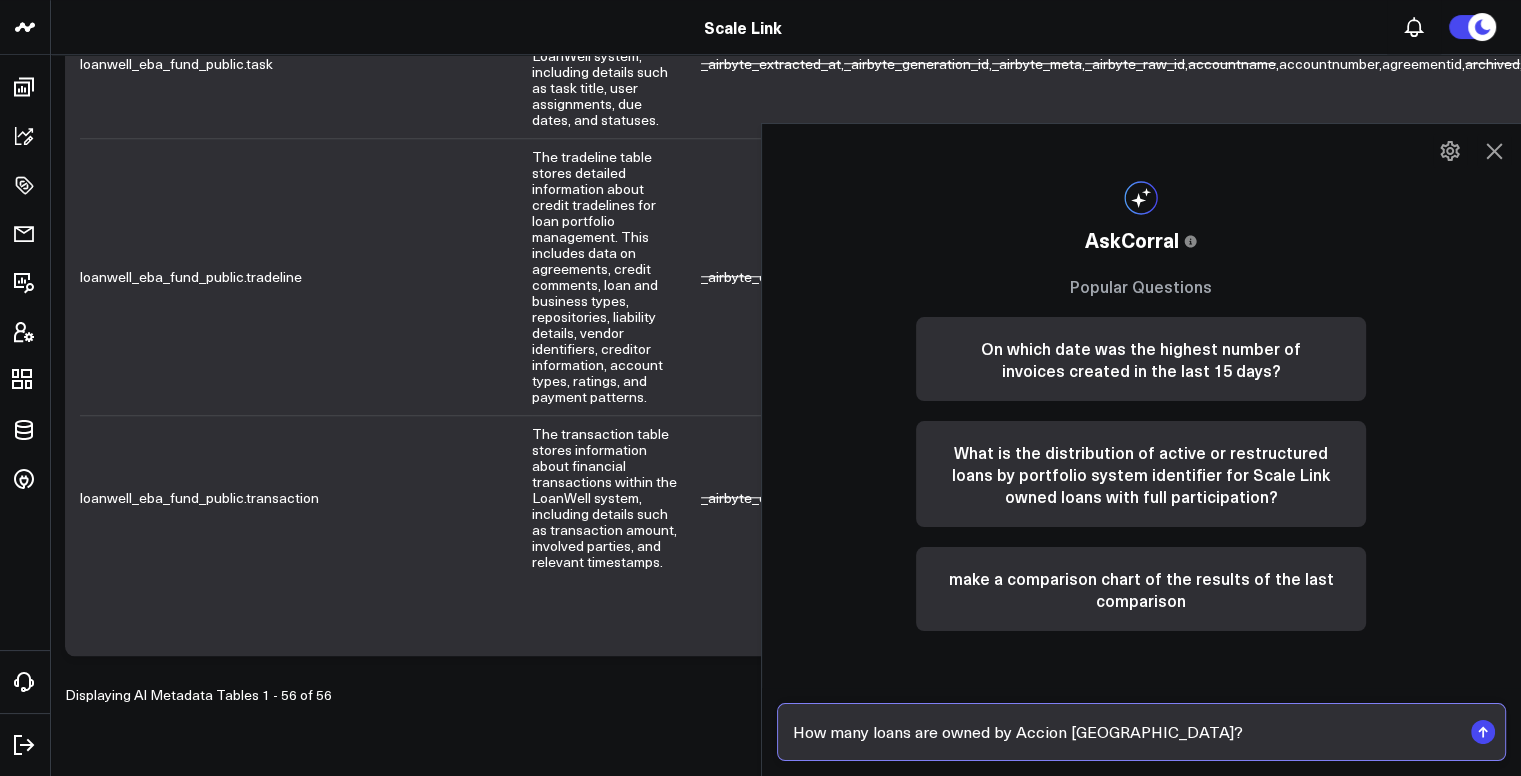 click on "How many loans are owned by Accion [GEOGRAPHIC_DATA]?" at bounding box center (1125, 732) 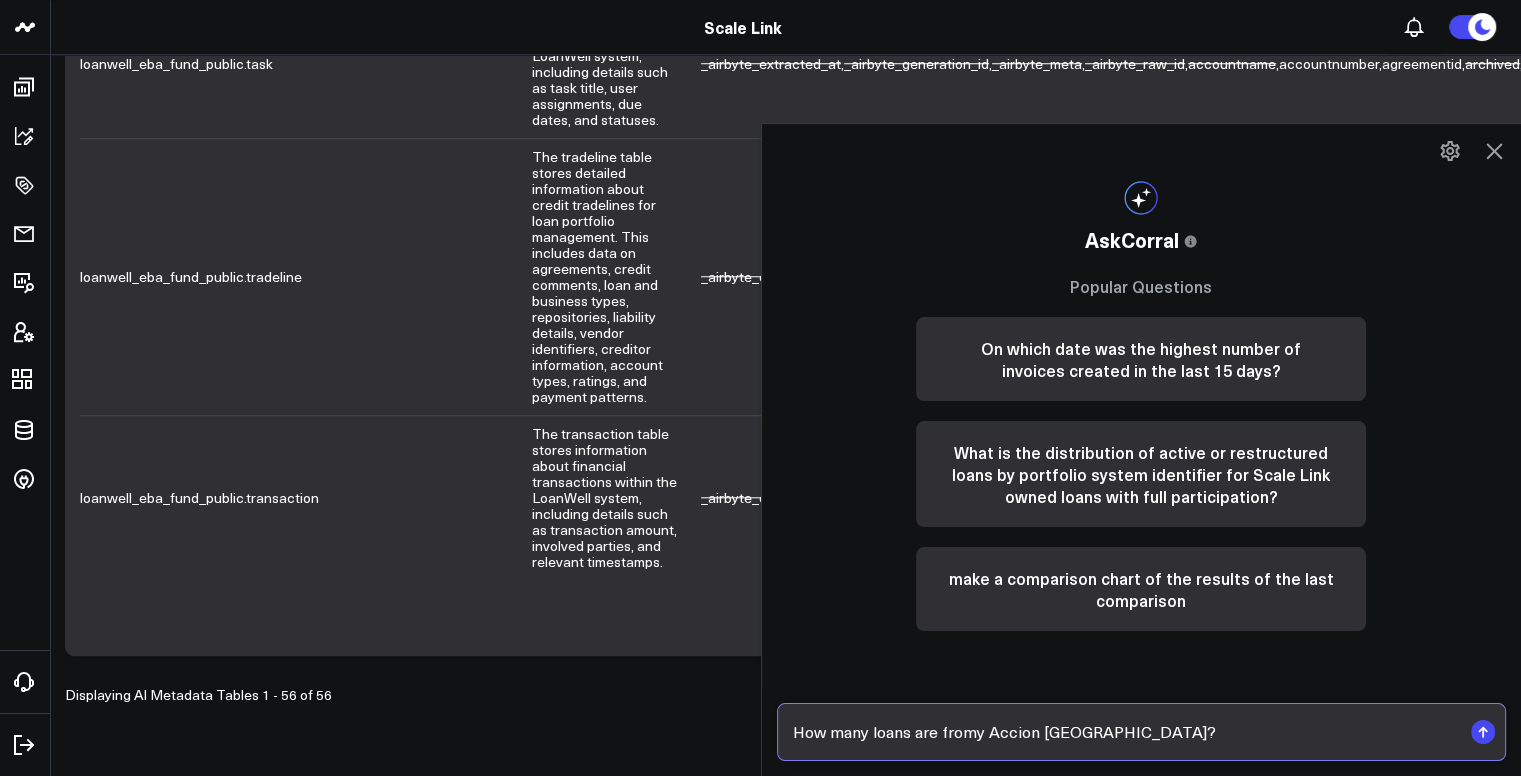 click on "How many loans are fromy Accion [GEOGRAPHIC_DATA]?" at bounding box center (1125, 732) 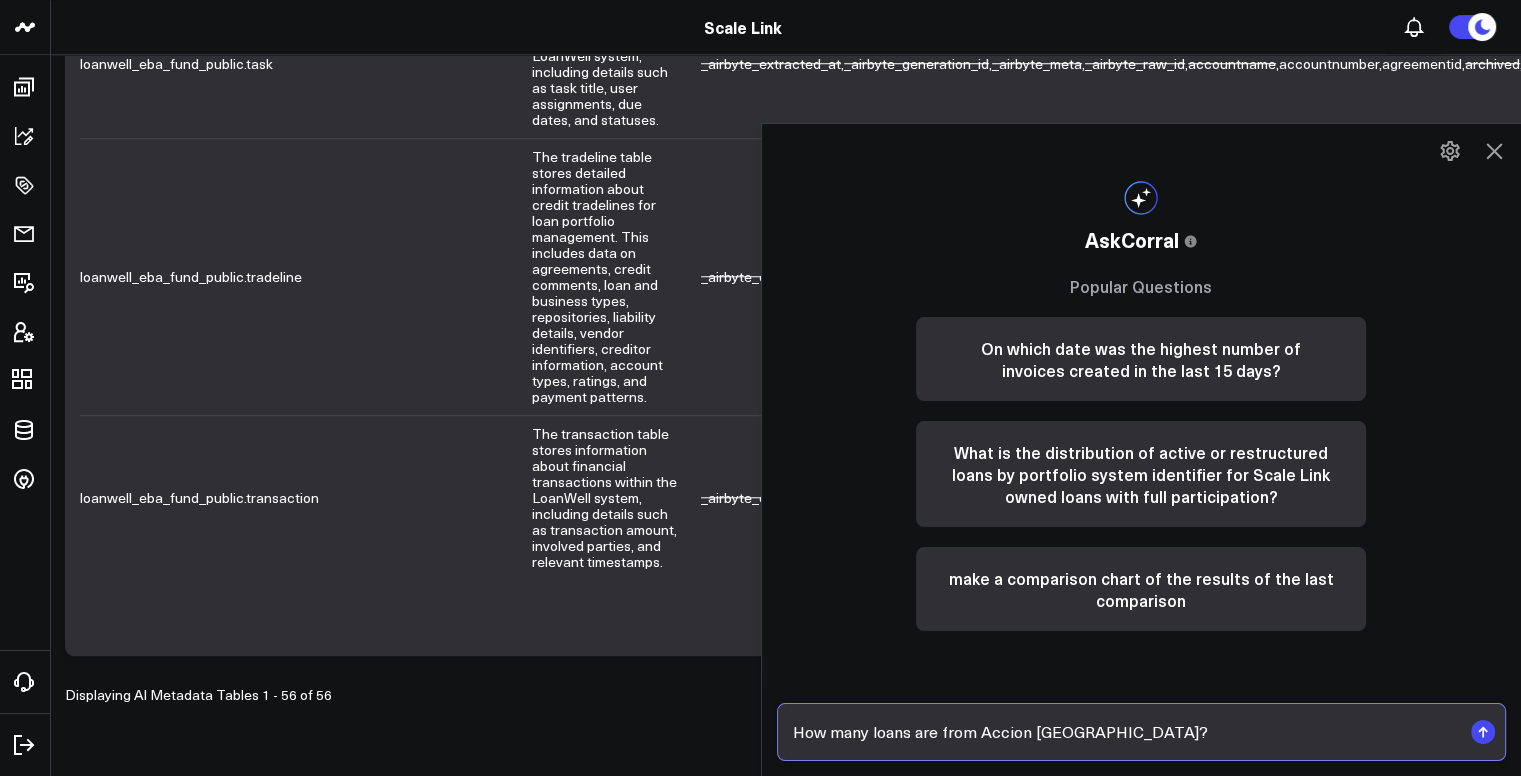 click on "How many loans are from Accion [GEOGRAPHIC_DATA]?" at bounding box center [1125, 732] 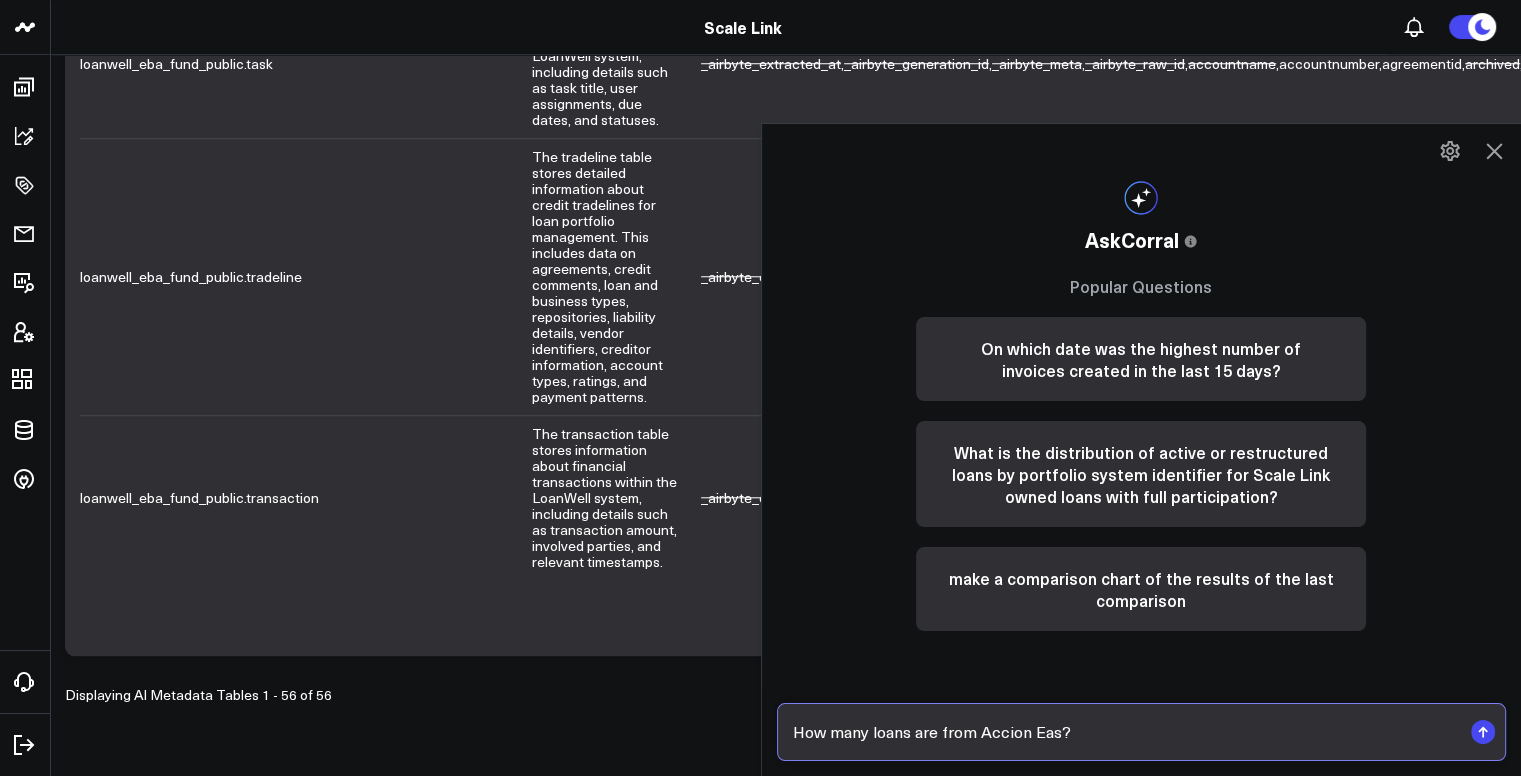 type on "How many loans are from Accion East?" 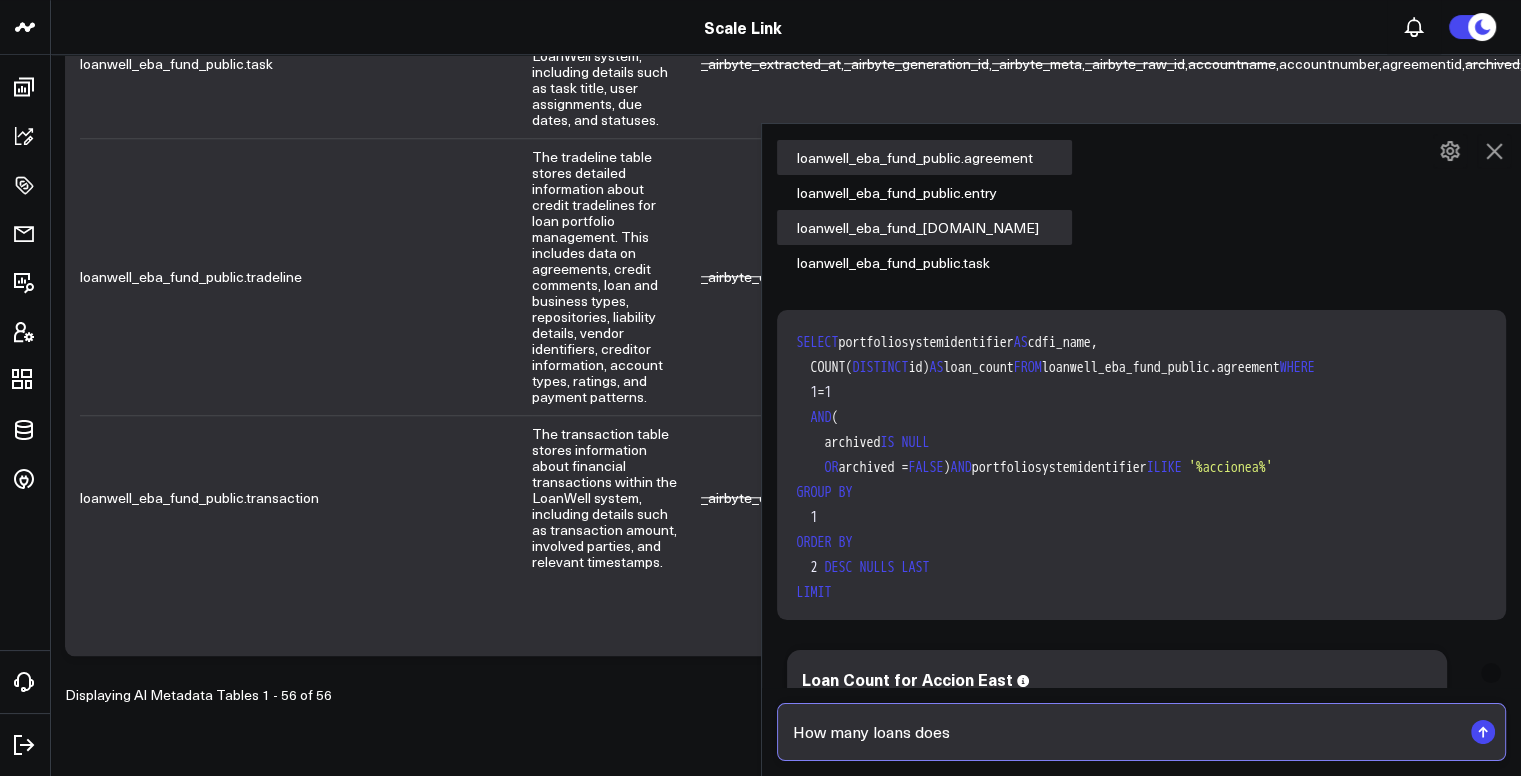scroll, scrollTop: 0, scrollLeft: 0, axis: both 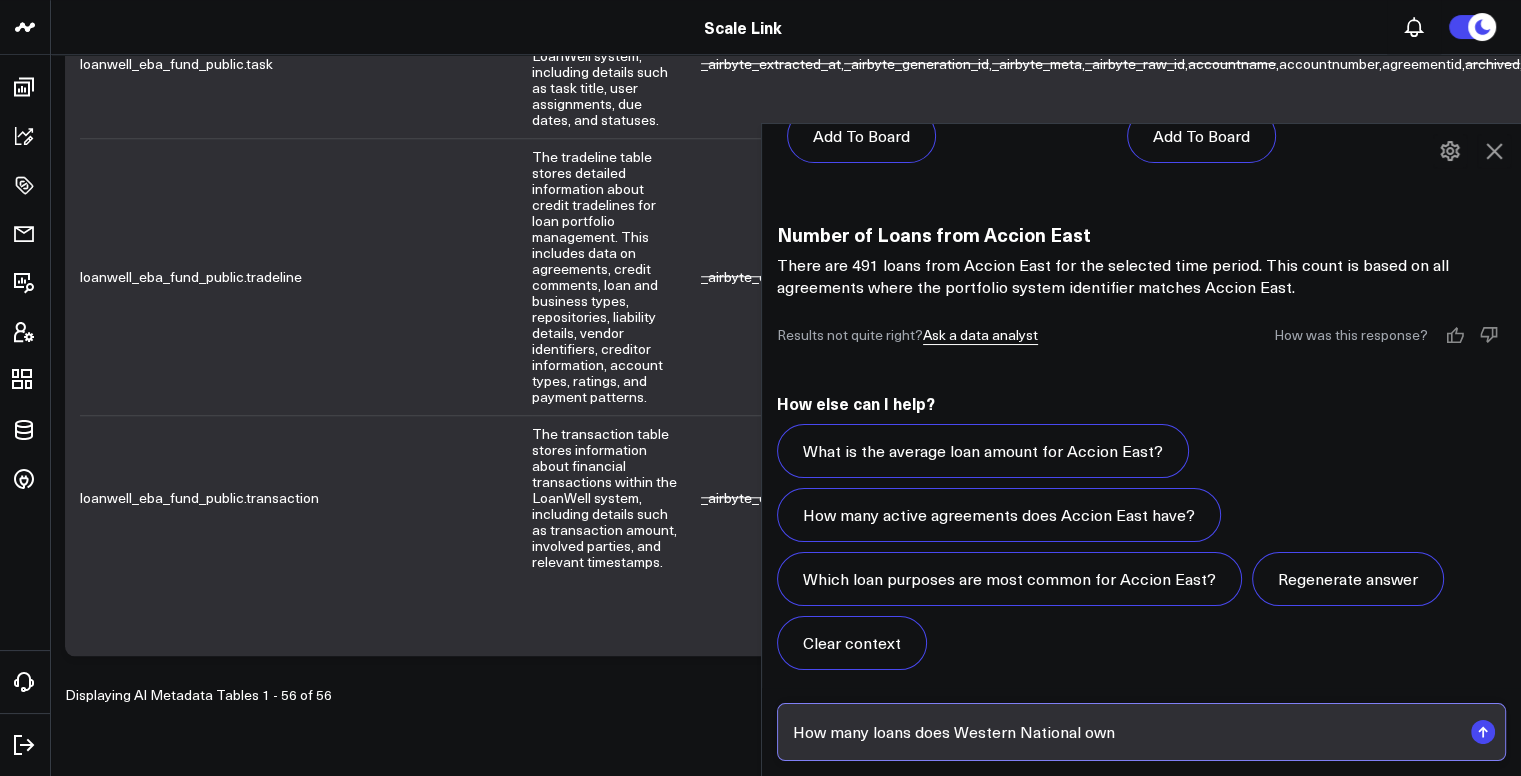 type on "How many loans does Western National own?" 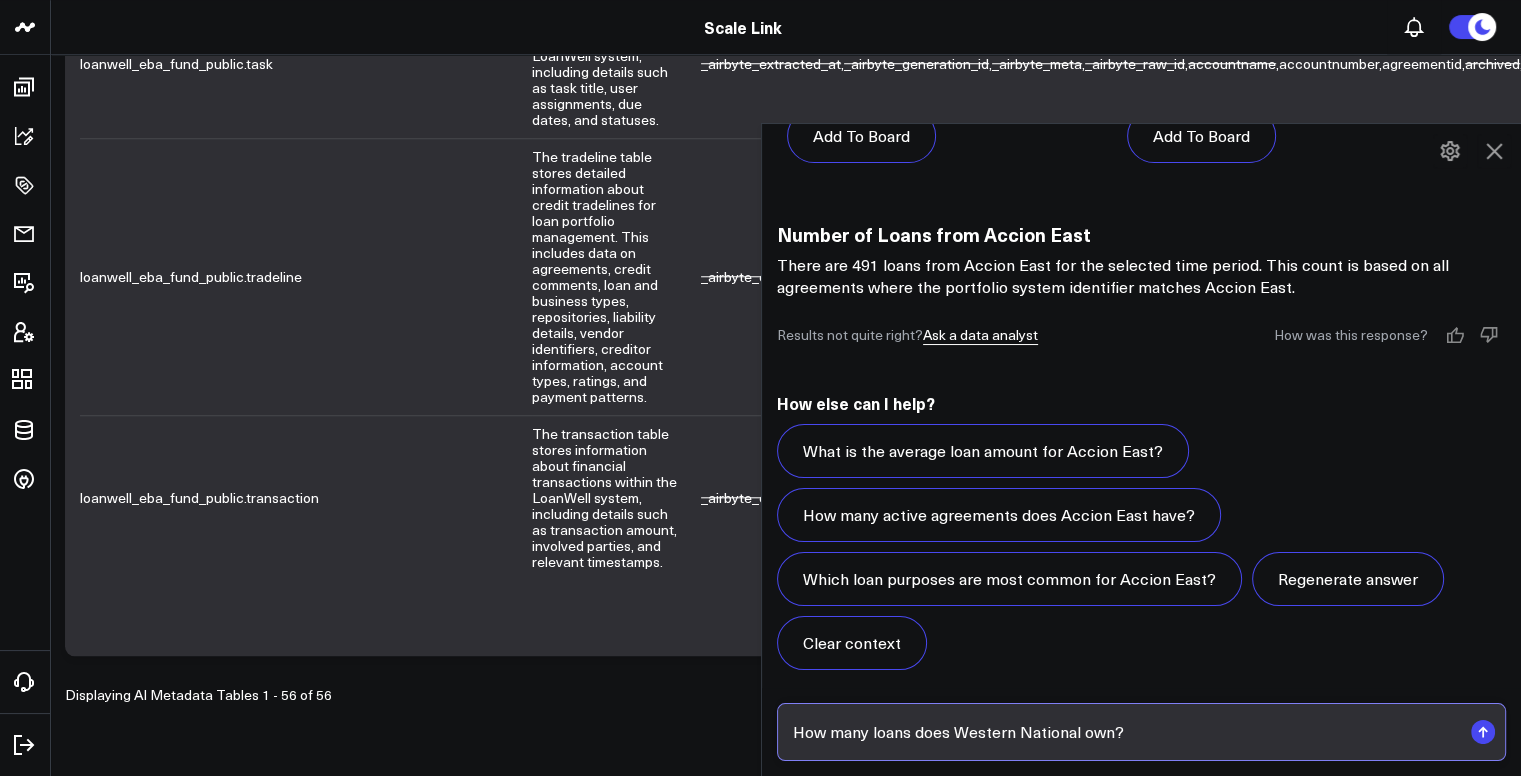 type 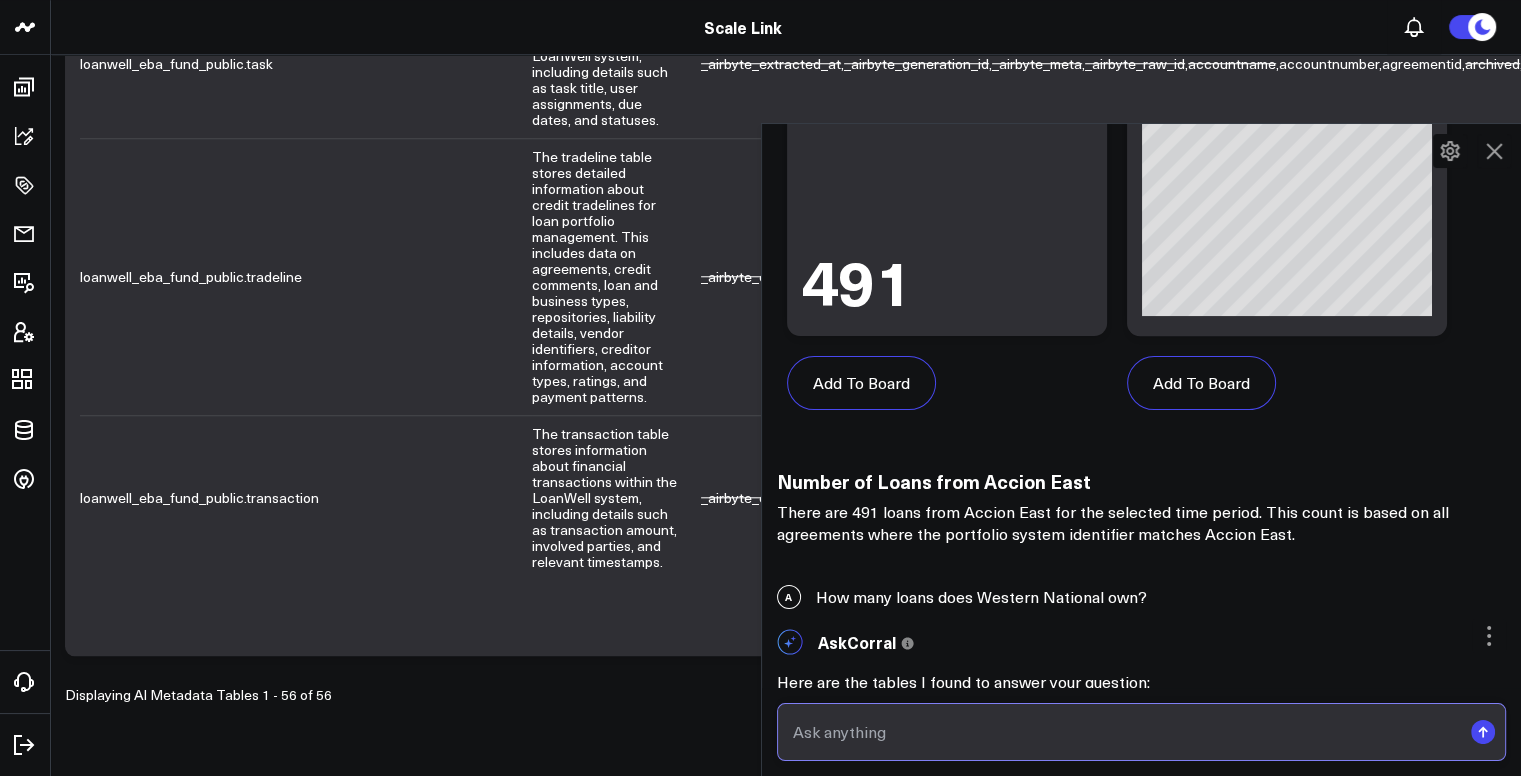 scroll, scrollTop: 1544, scrollLeft: 0, axis: vertical 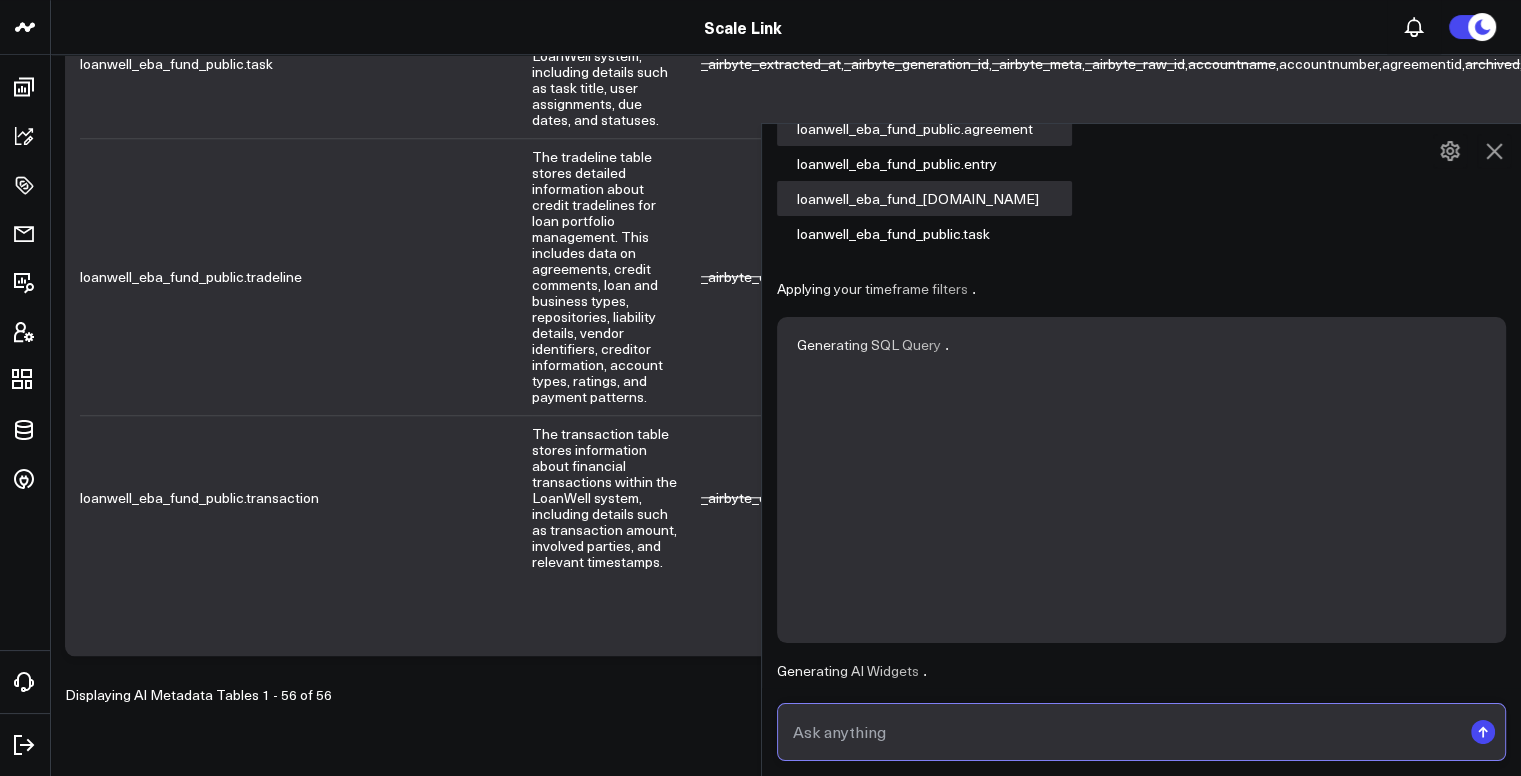 click at bounding box center [1125, 732] 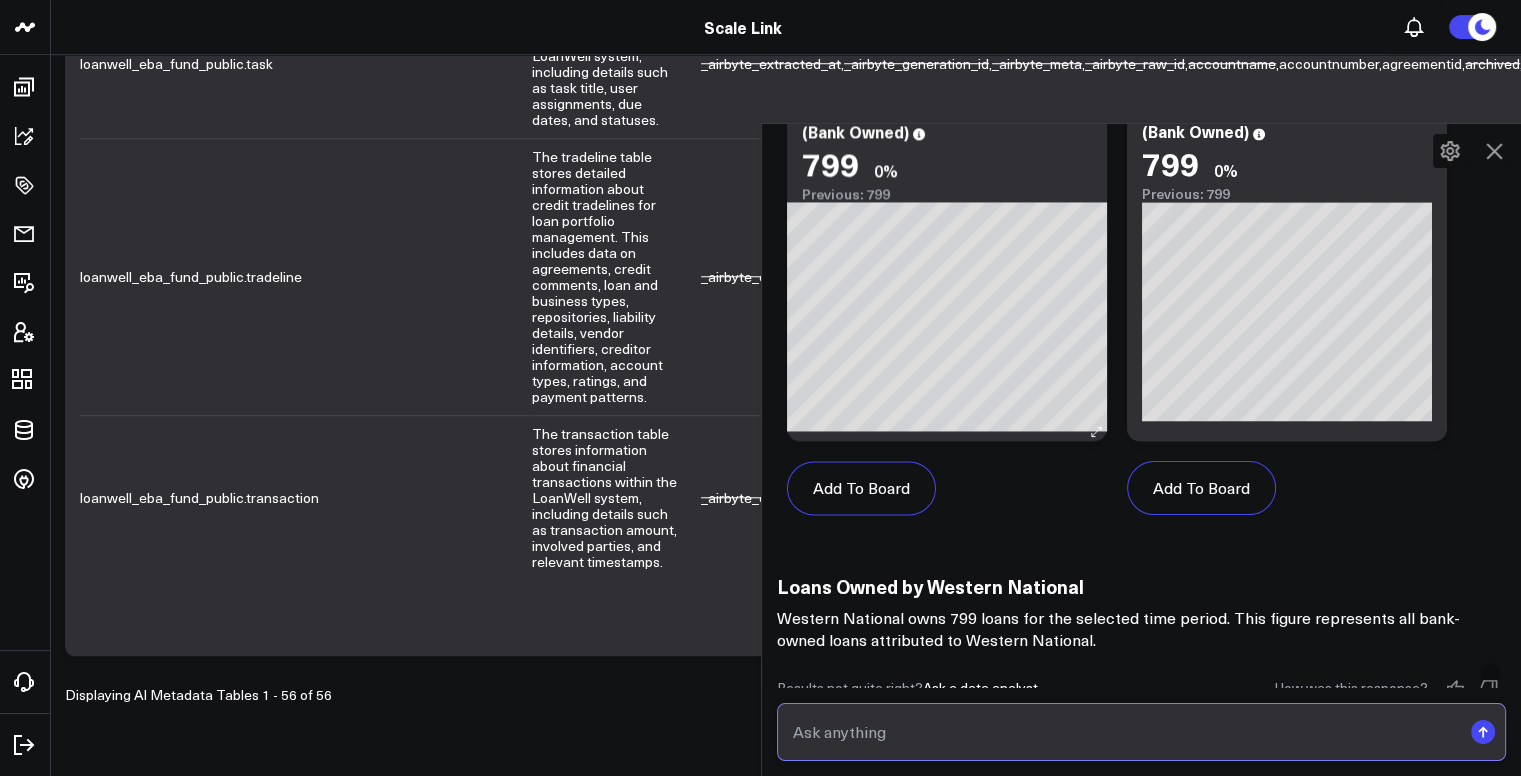 scroll, scrollTop: 2977, scrollLeft: 0, axis: vertical 